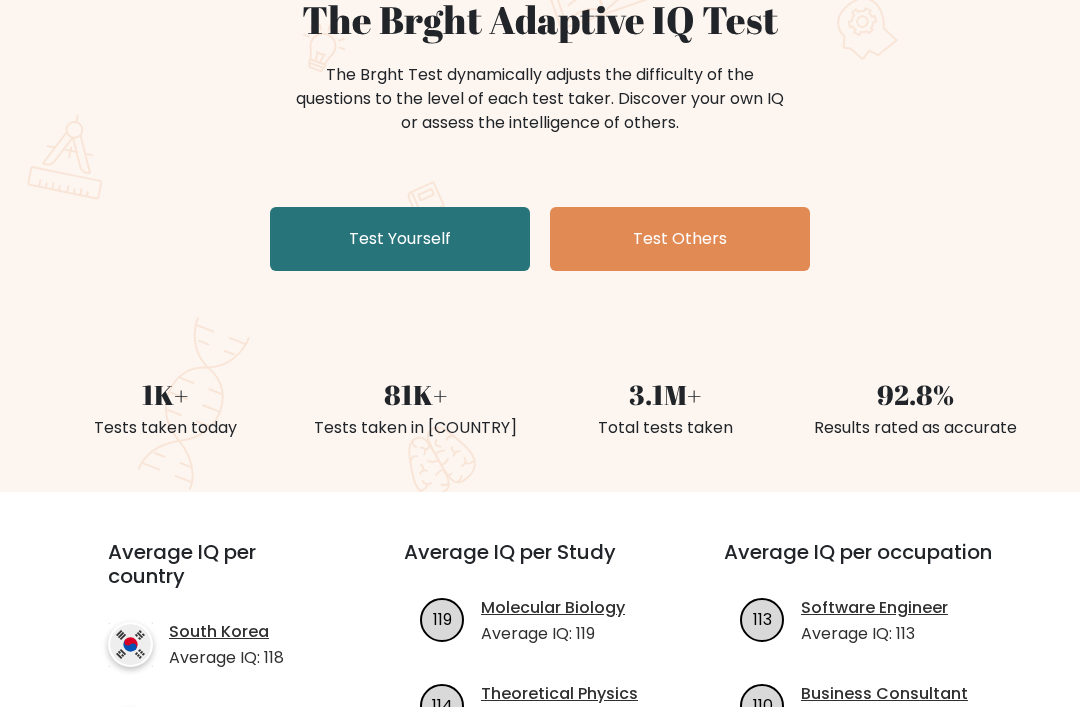 click on "Test Yourself" at bounding box center (400, 240) 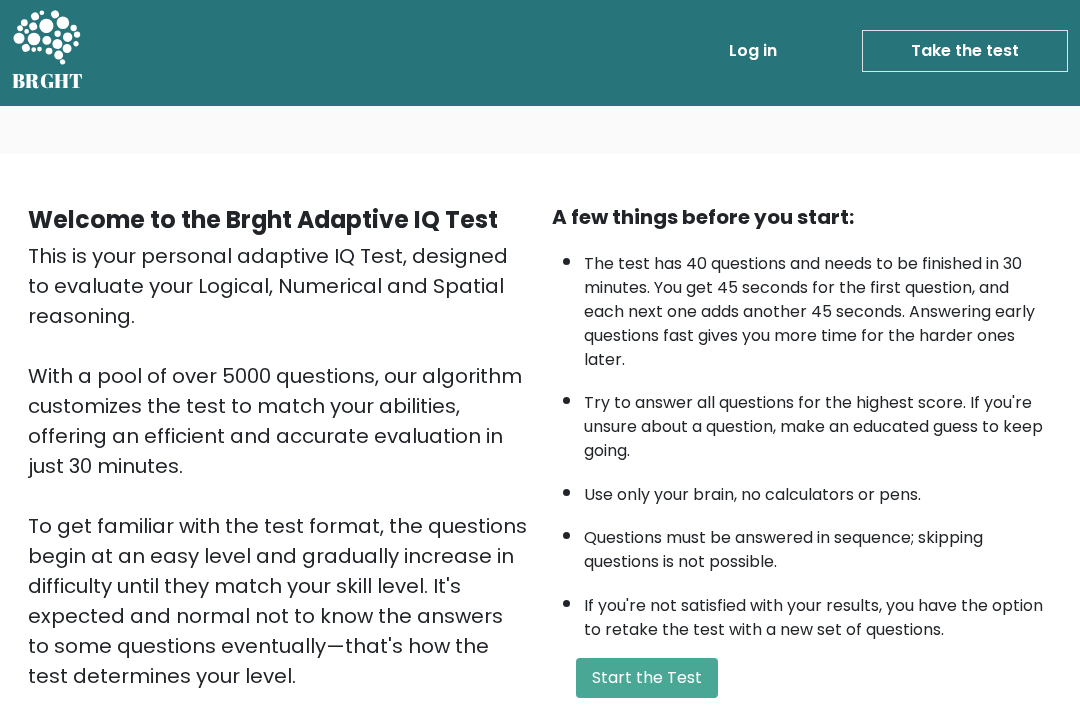 scroll, scrollTop: 4, scrollLeft: 0, axis: vertical 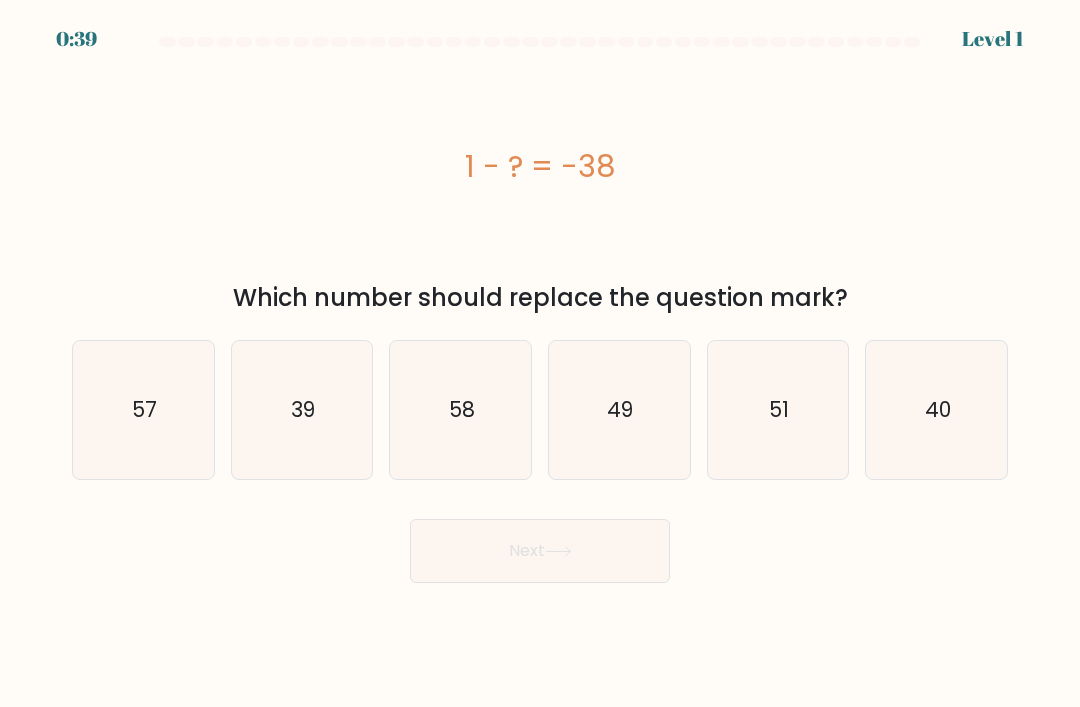radio on "true" 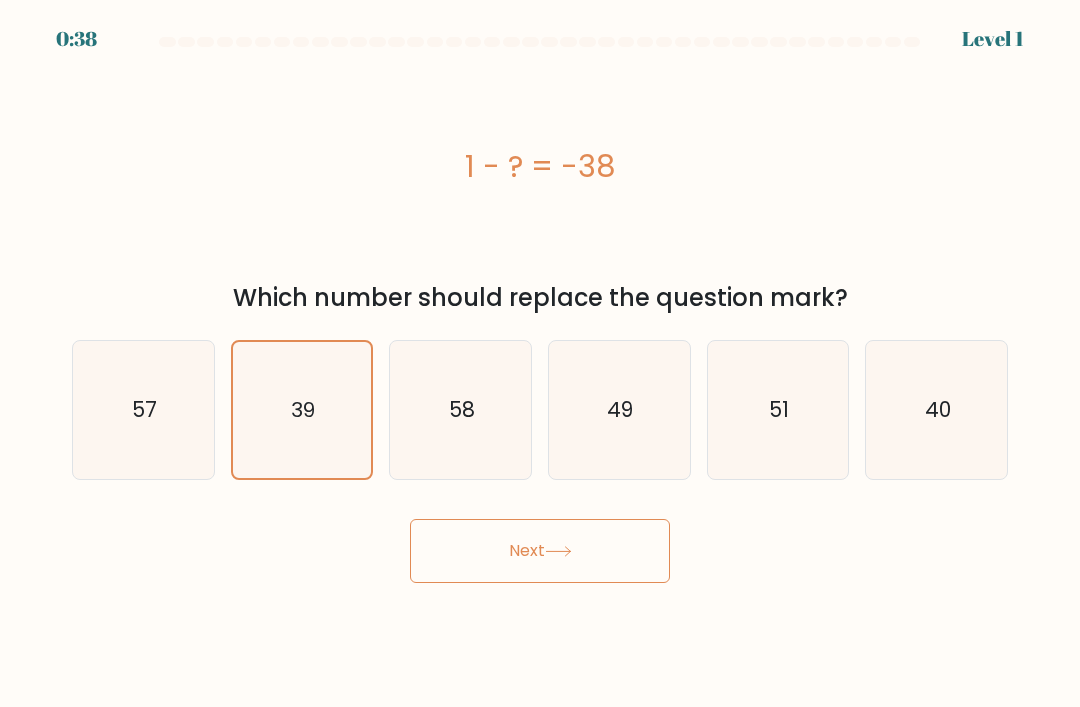 click on "Next" at bounding box center [540, 551] 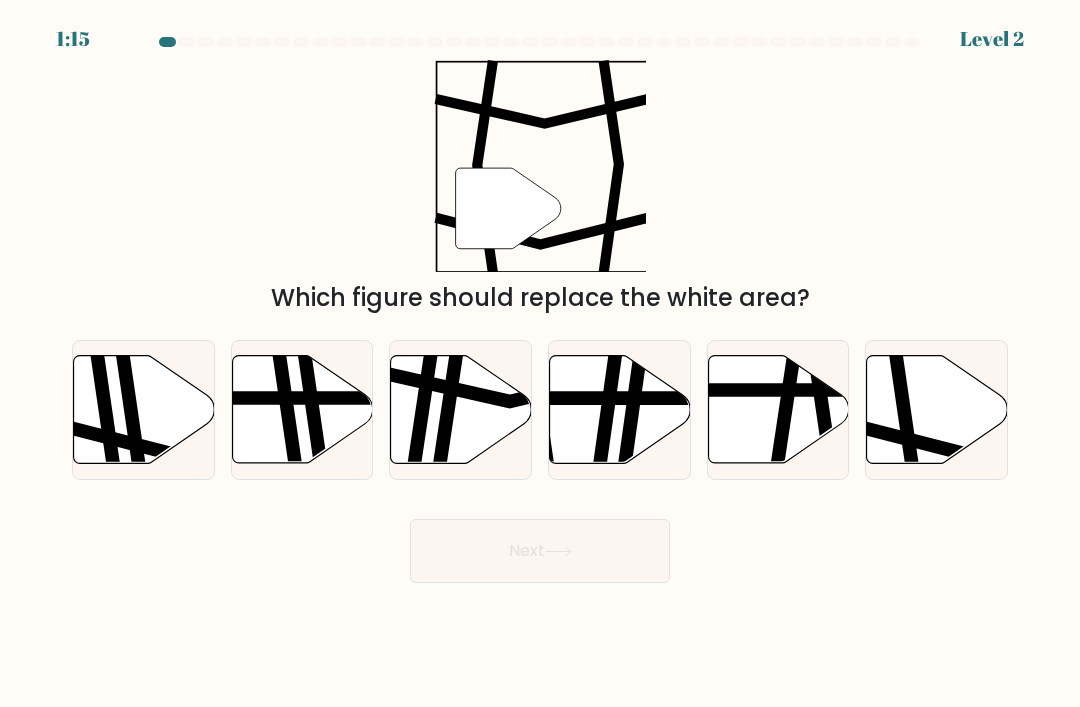 click on "f." at bounding box center [540, 359] 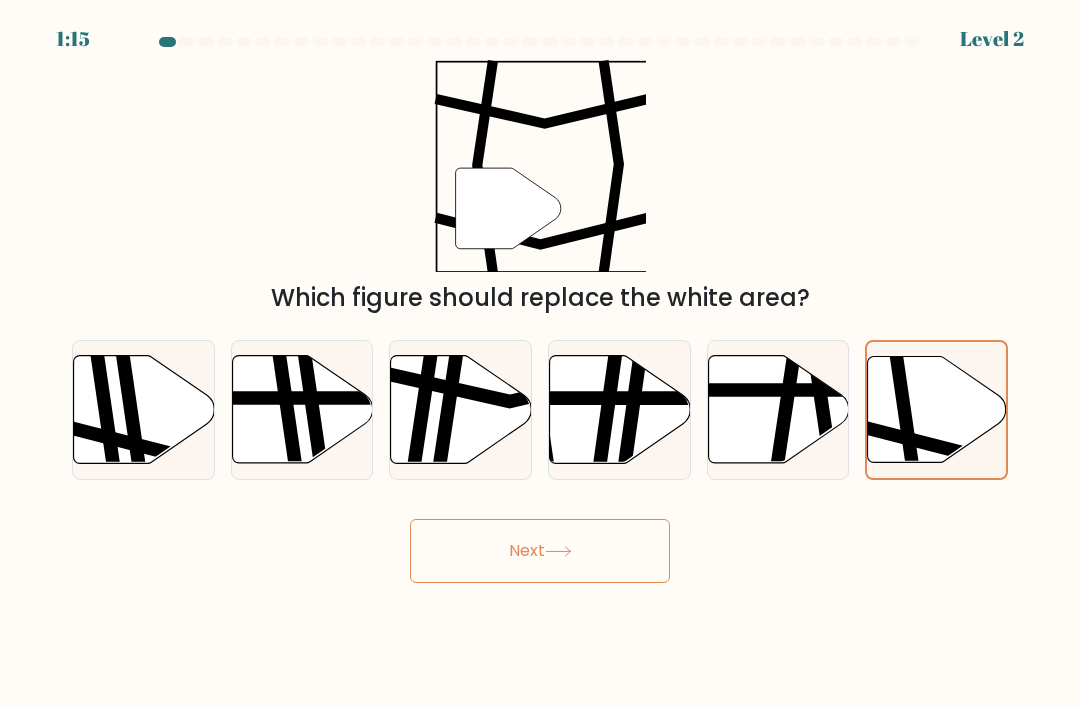click on "Next" at bounding box center (540, 551) 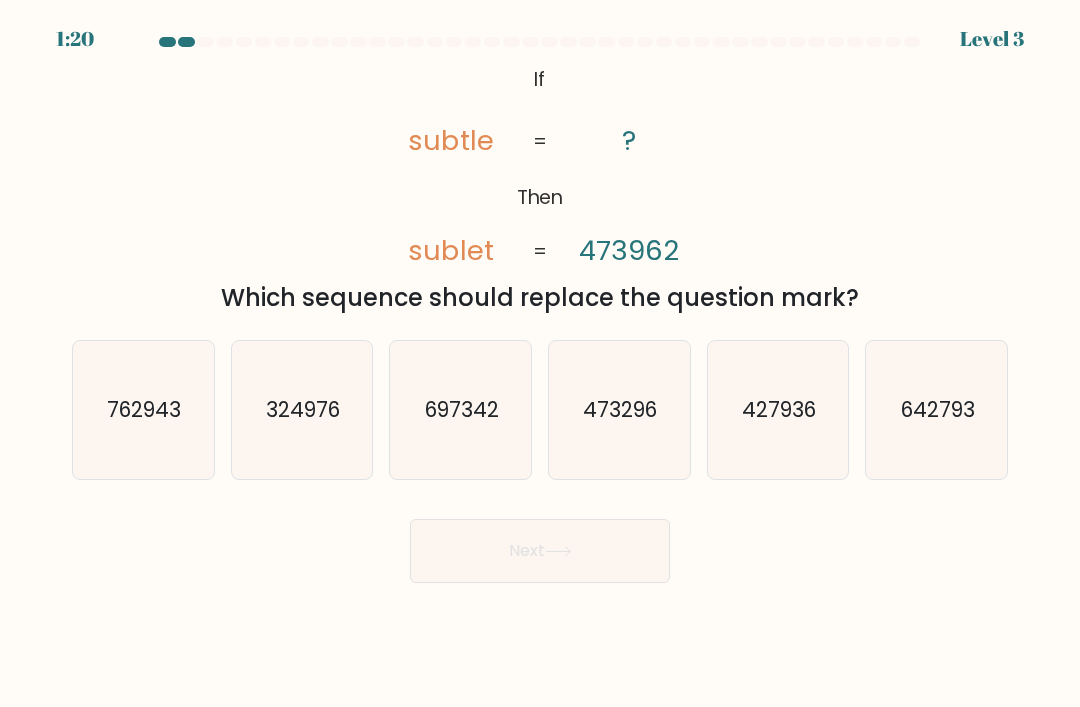 click on "473296" at bounding box center [619, 410] 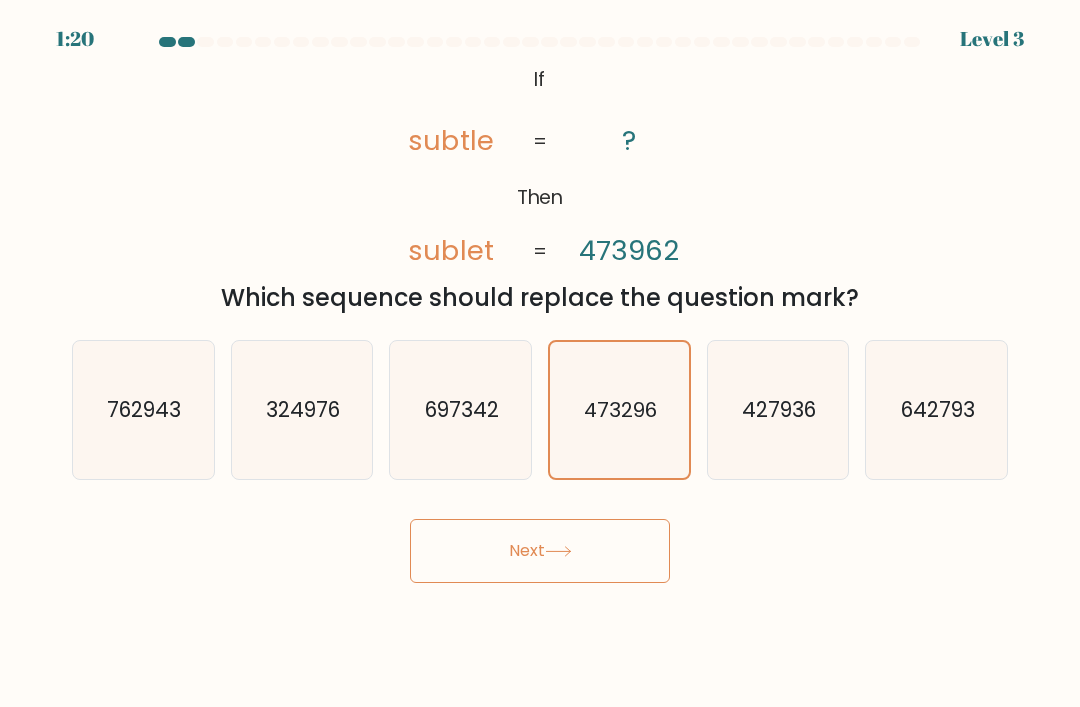 click on "Next" at bounding box center [540, 551] 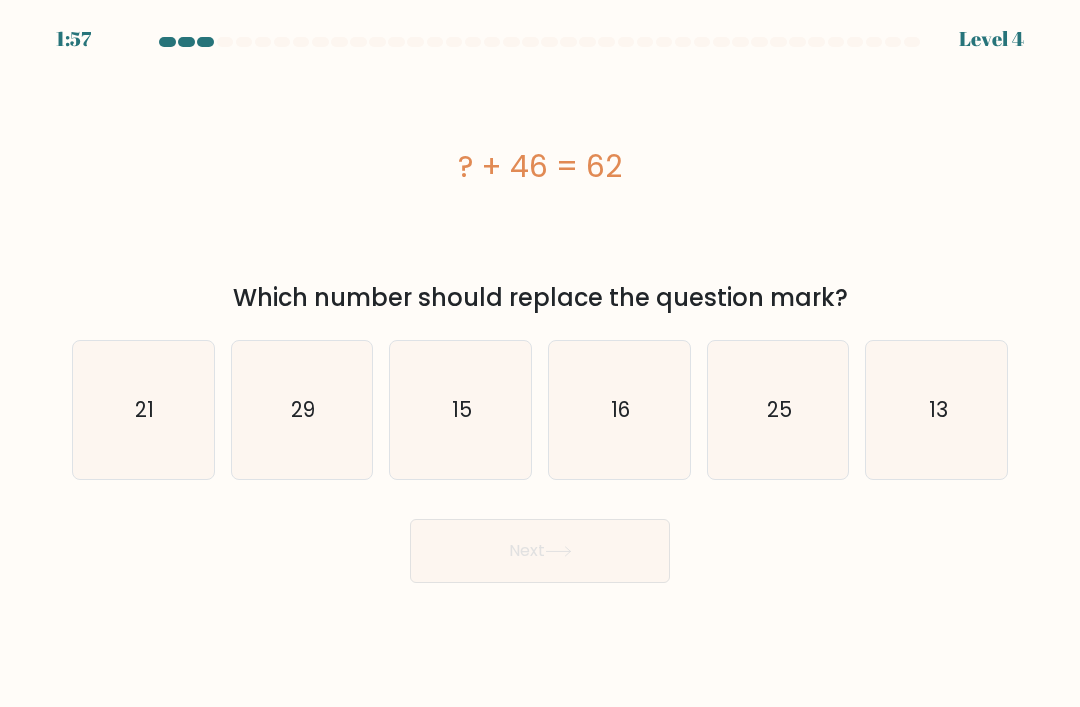 click on "Next" at bounding box center [540, 551] 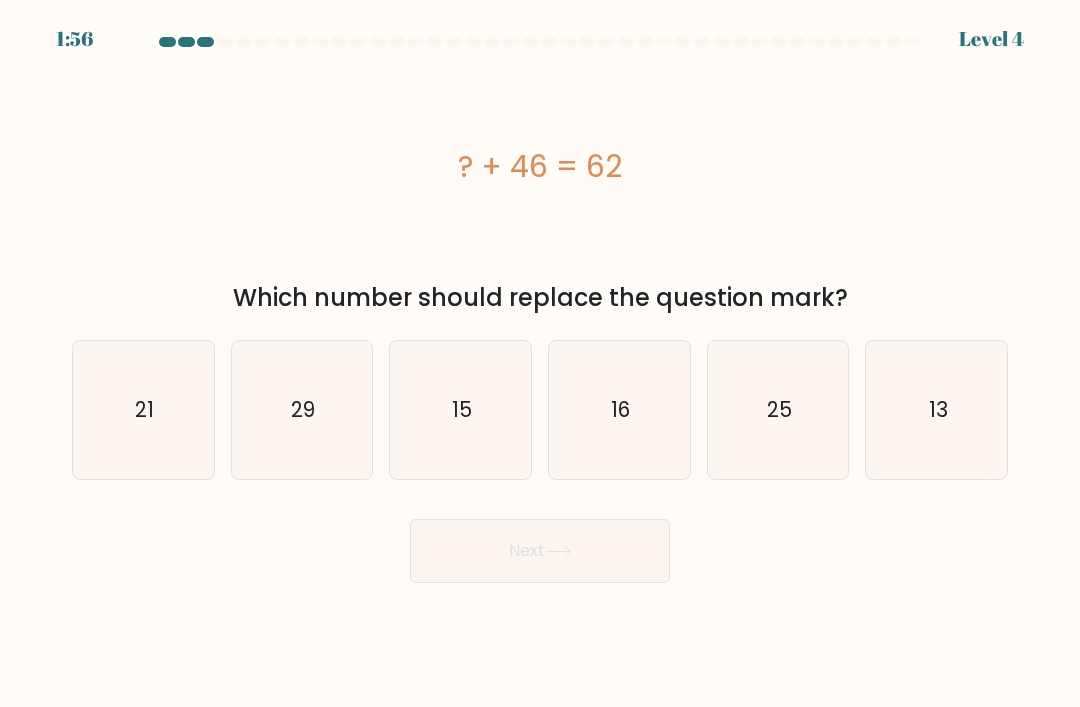 click on "16" at bounding box center [620, 409] 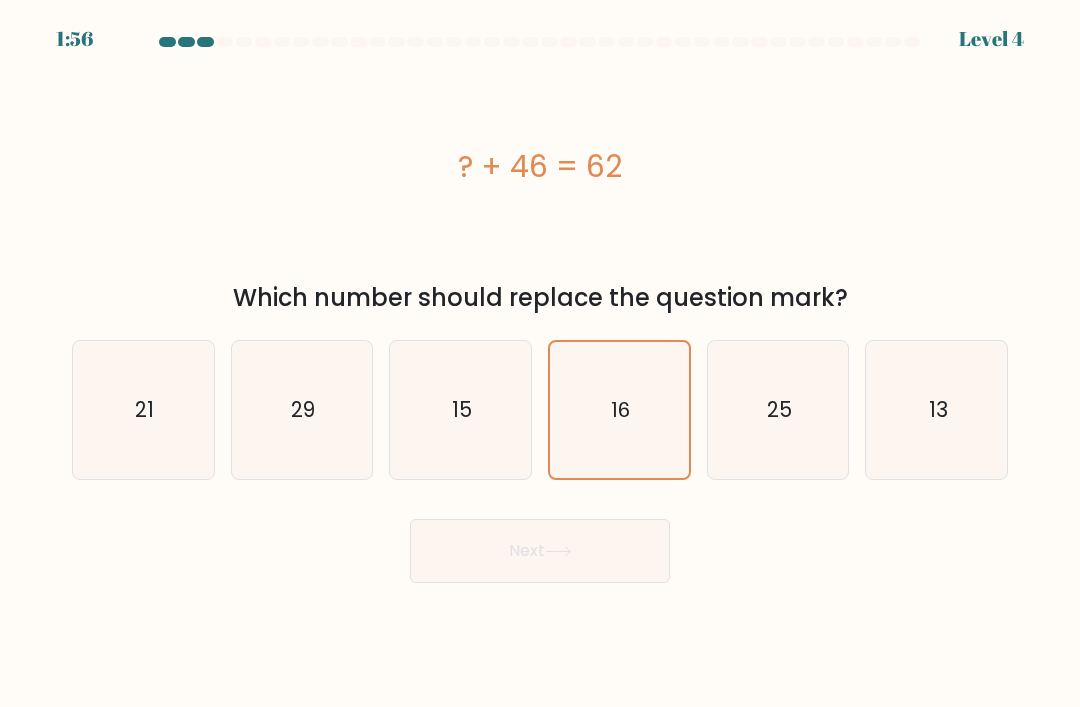 click at bounding box center [558, 551] 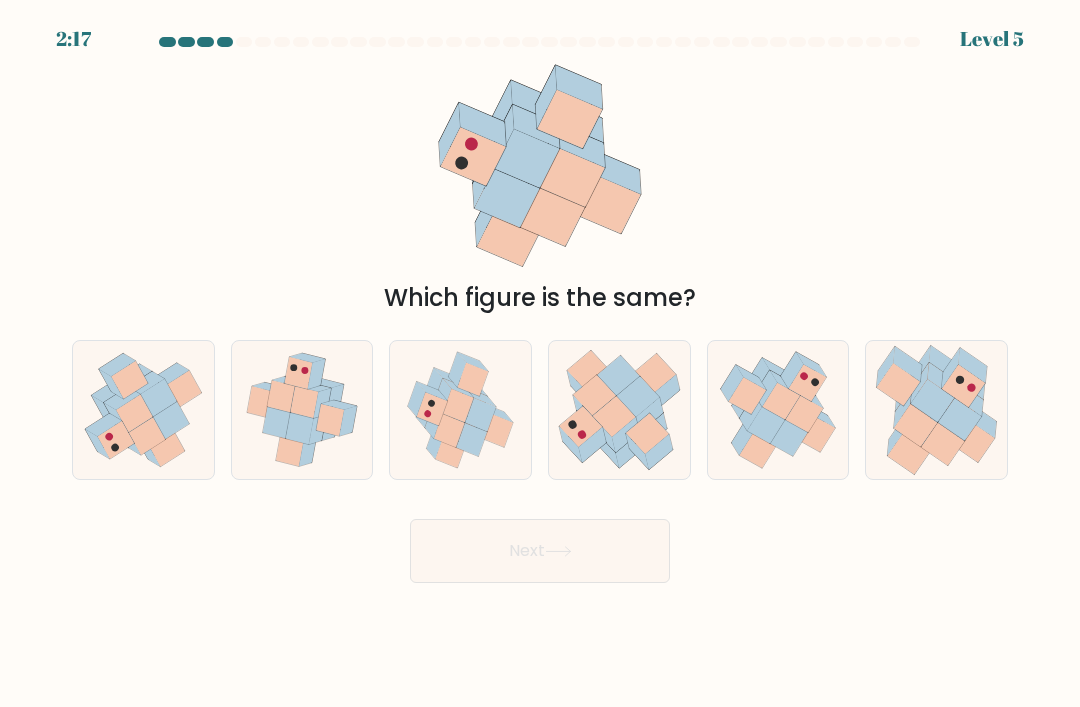 click at bounding box center [963, 386] 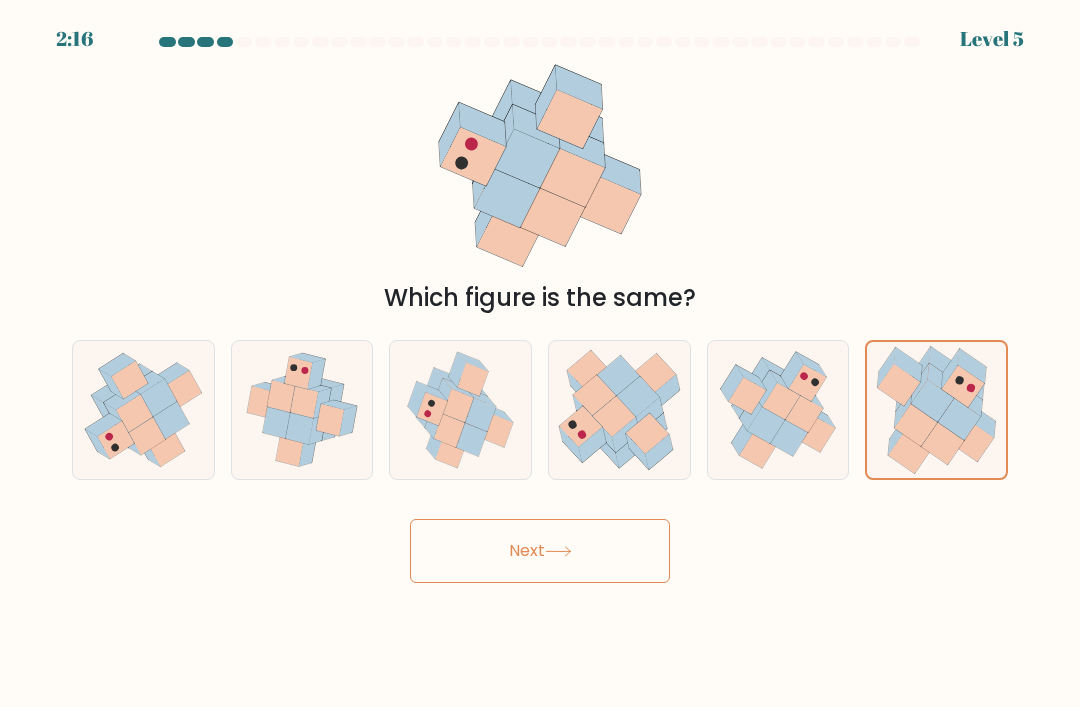 click on "Next" at bounding box center (540, 551) 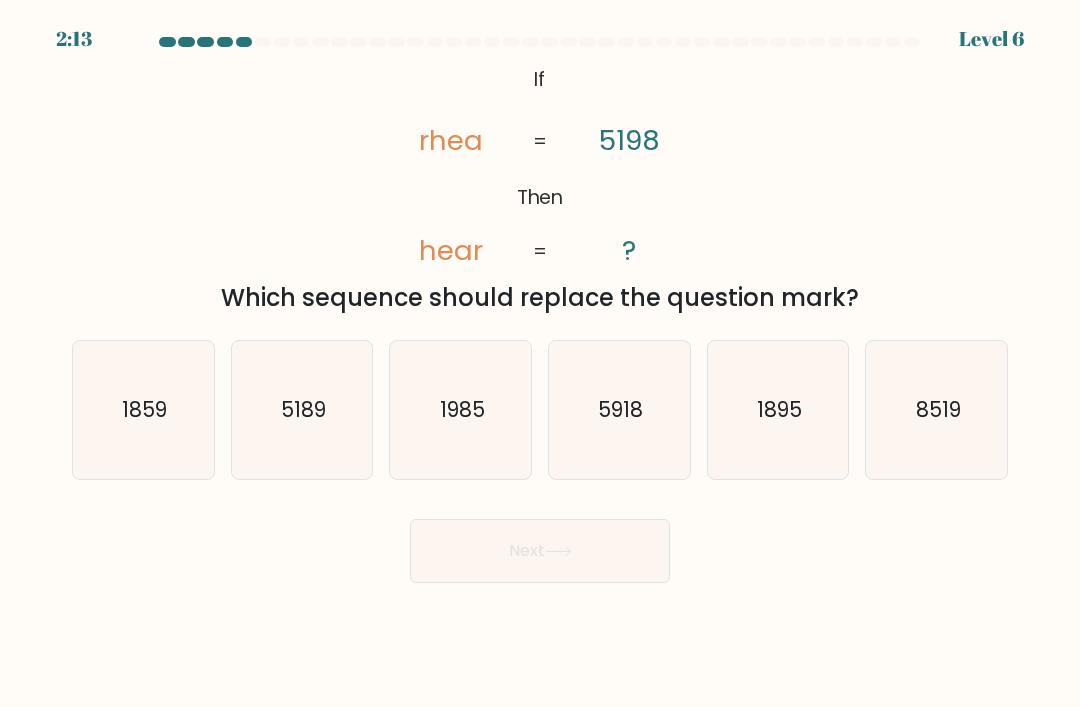 click on "1985" at bounding box center [461, 410] 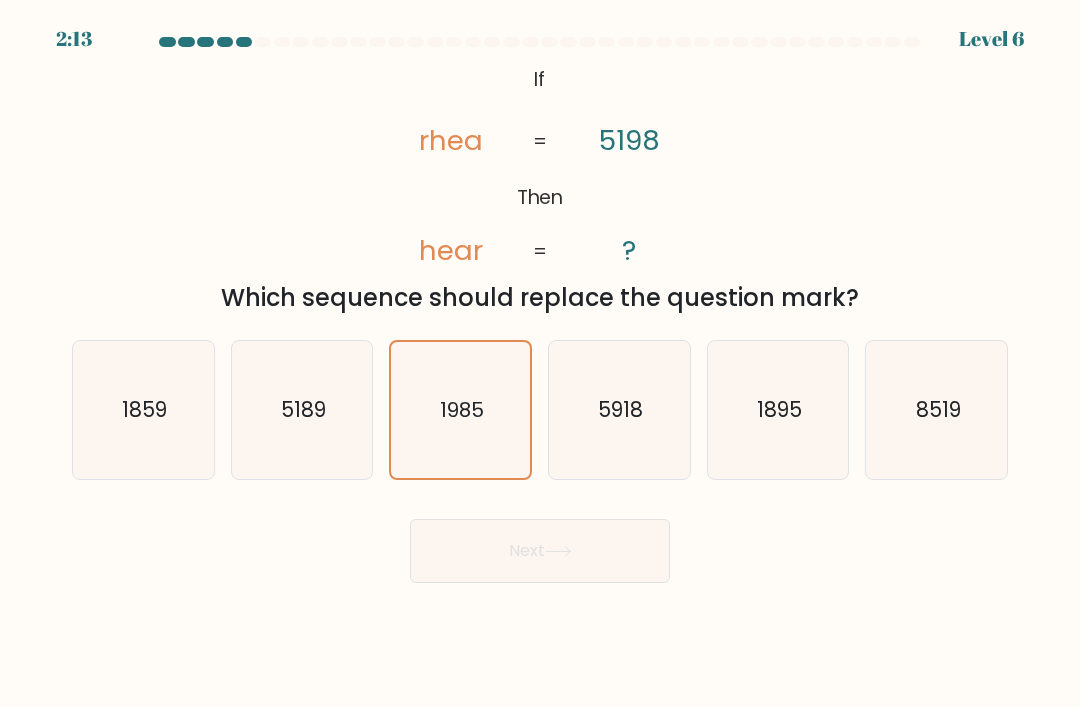click on "Next" at bounding box center [540, 551] 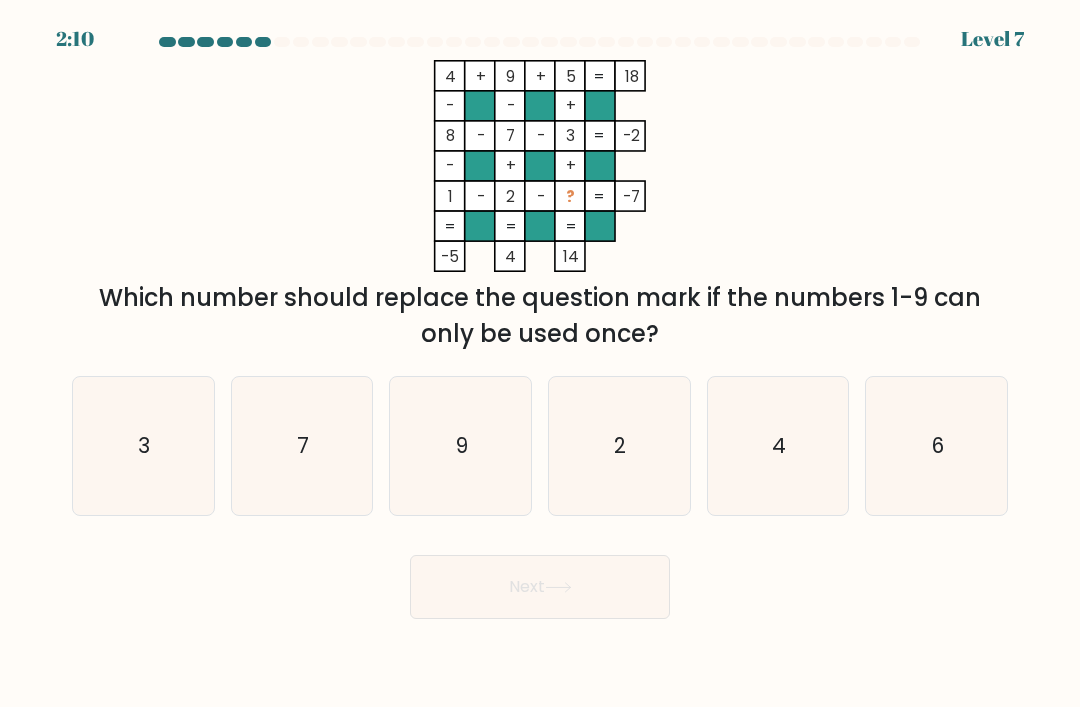 click on "6" at bounding box center (937, 446) 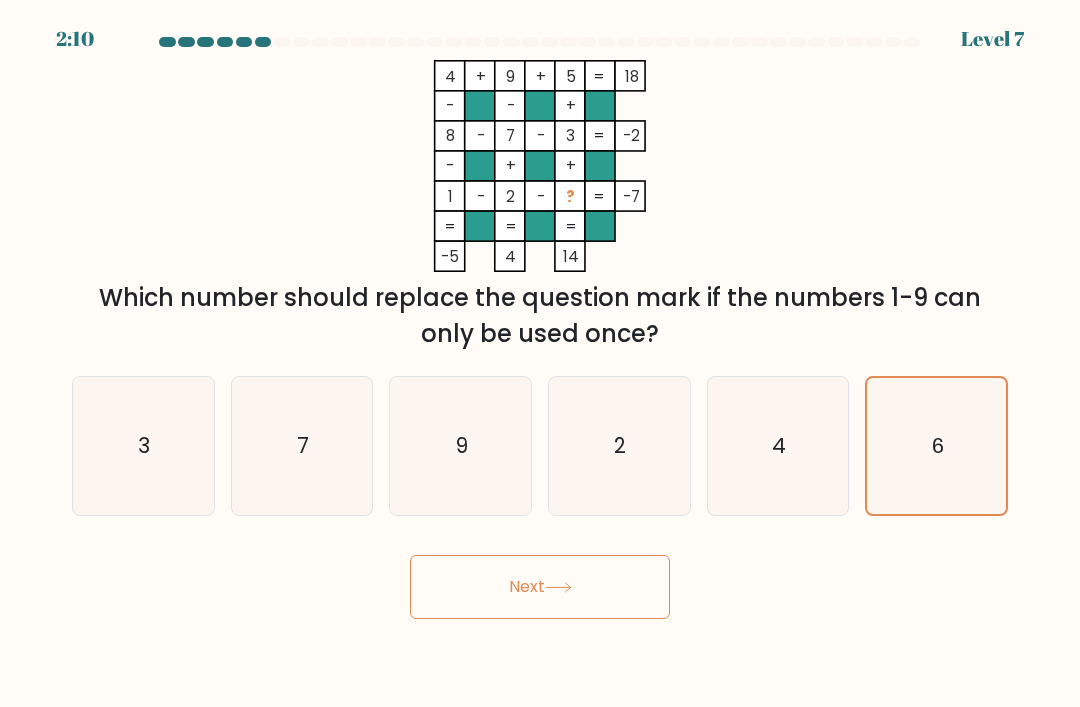 click on "Next" at bounding box center [540, 587] 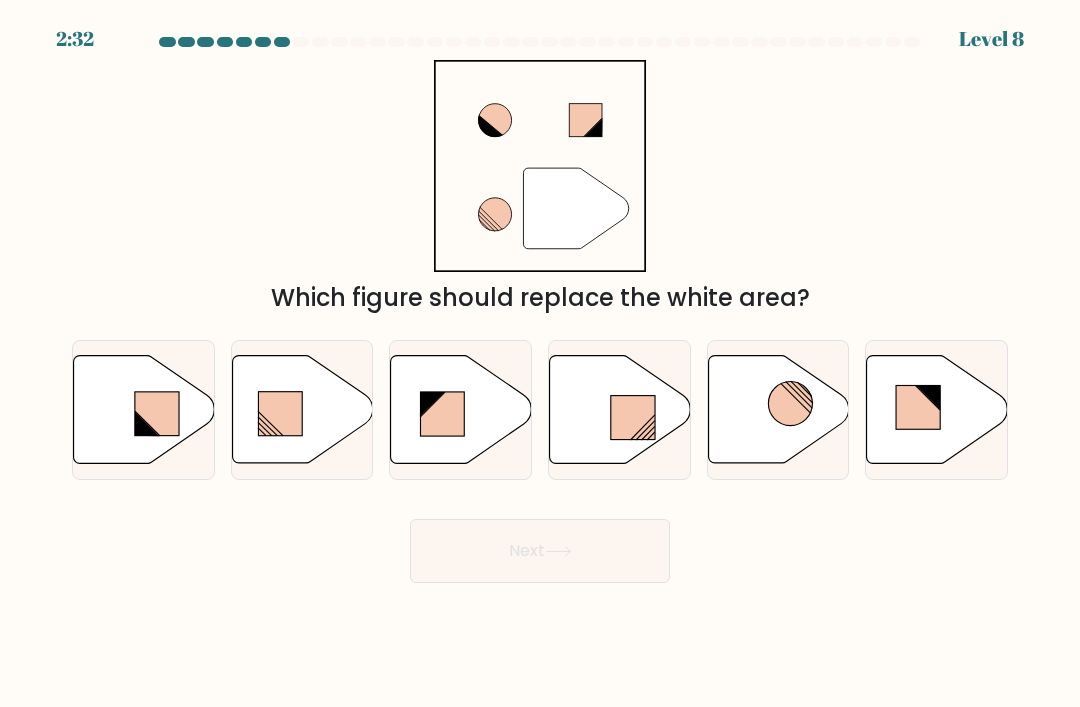 click at bounding box center (620, 410) 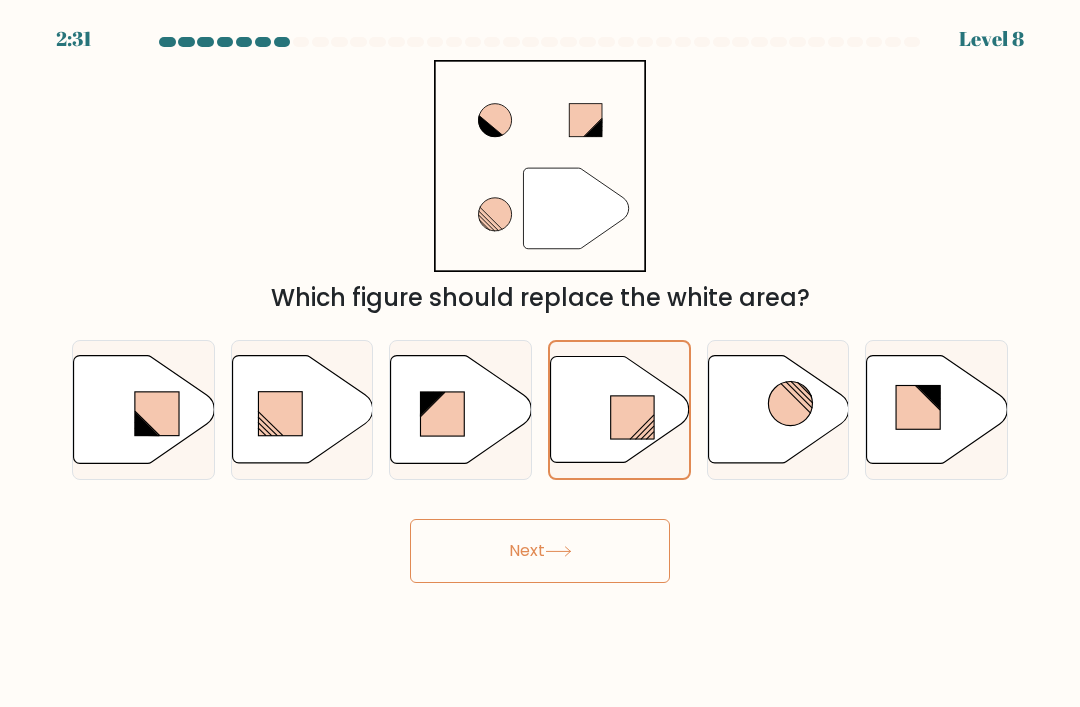click on "Next" at bounding box center [540, 551] 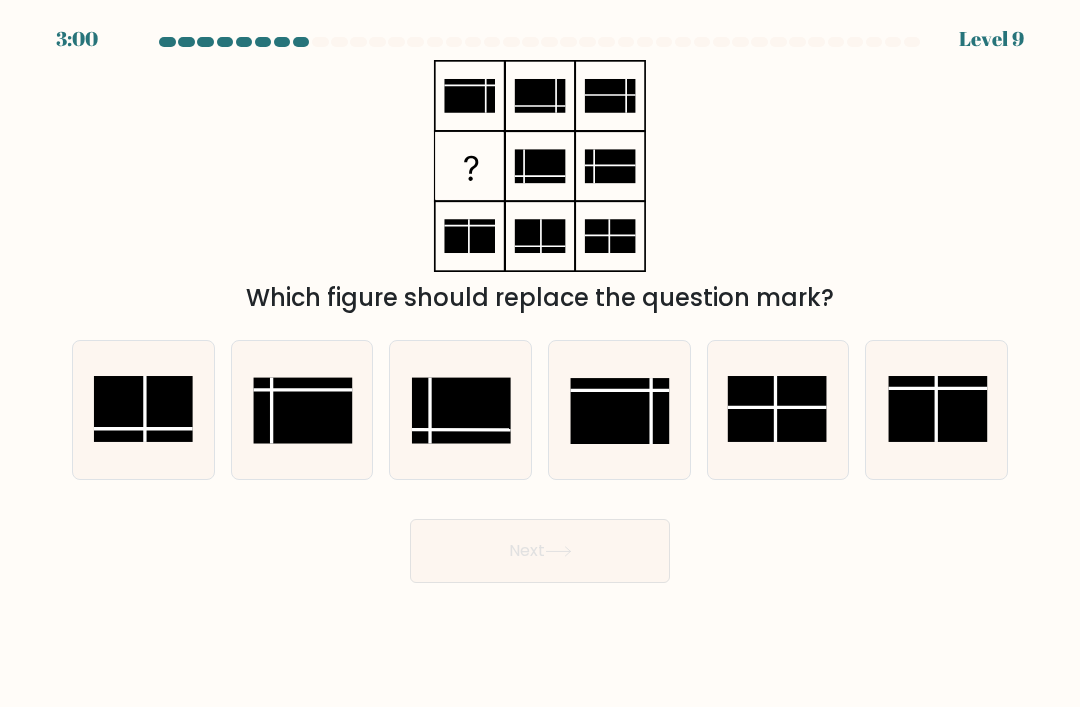 click at bounding box center (620, 411) 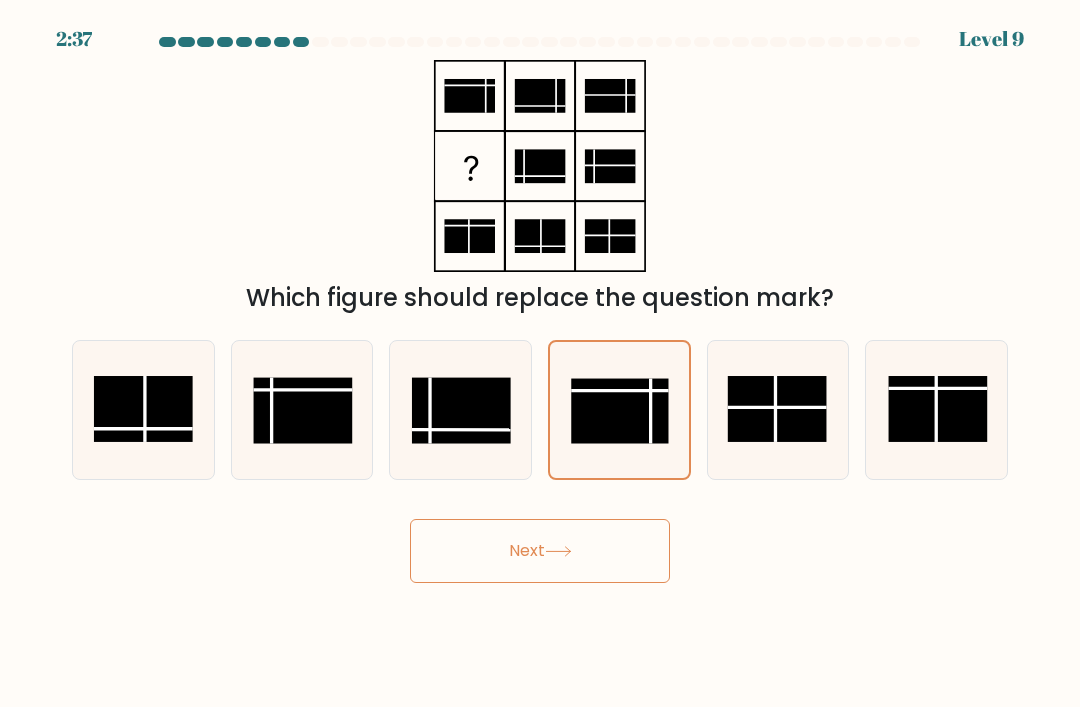 click on "Next" at bounding box center [540, 551] 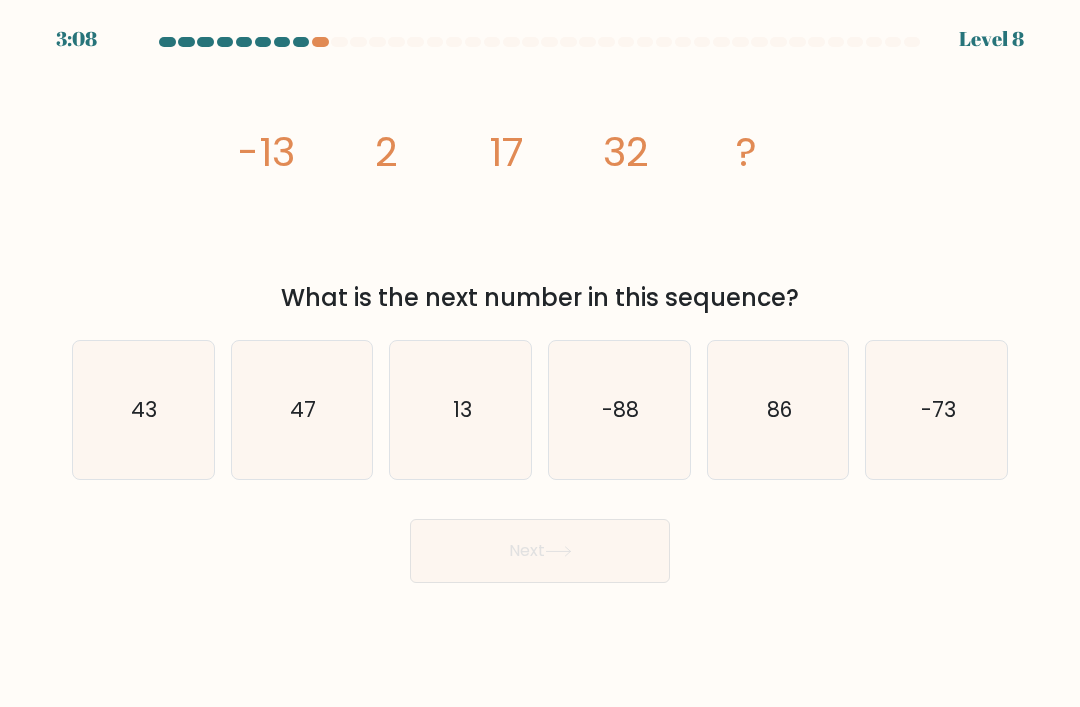 click on "47" at bounding box center (302, 410) 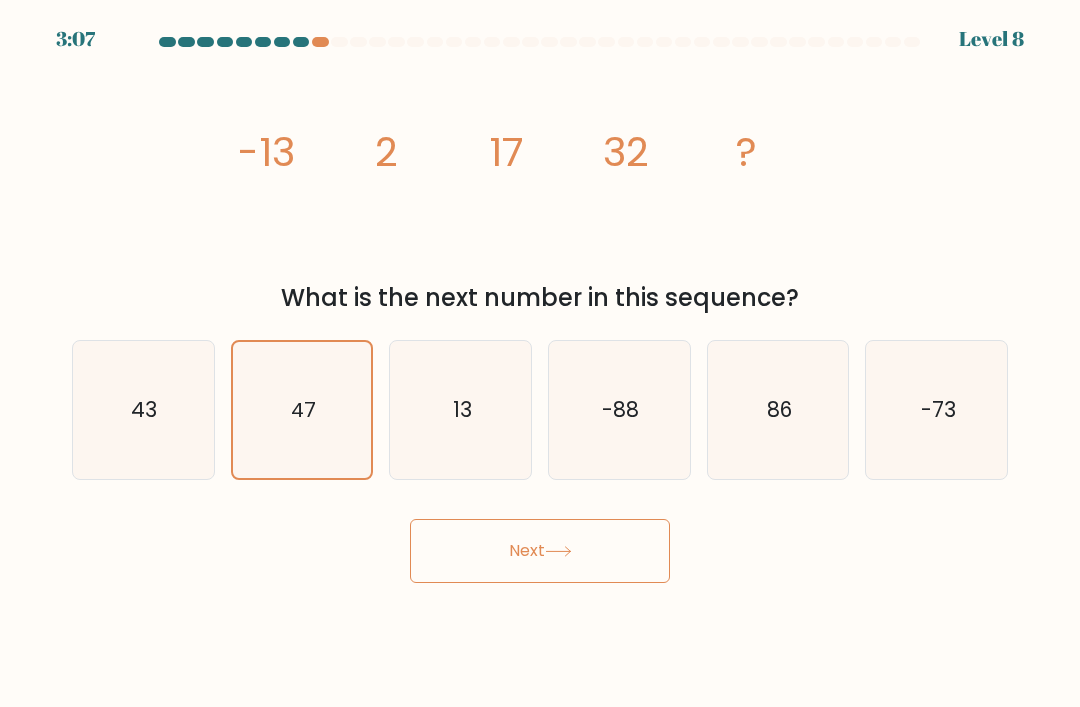 click on "Next" at bounding box center [540, 551] 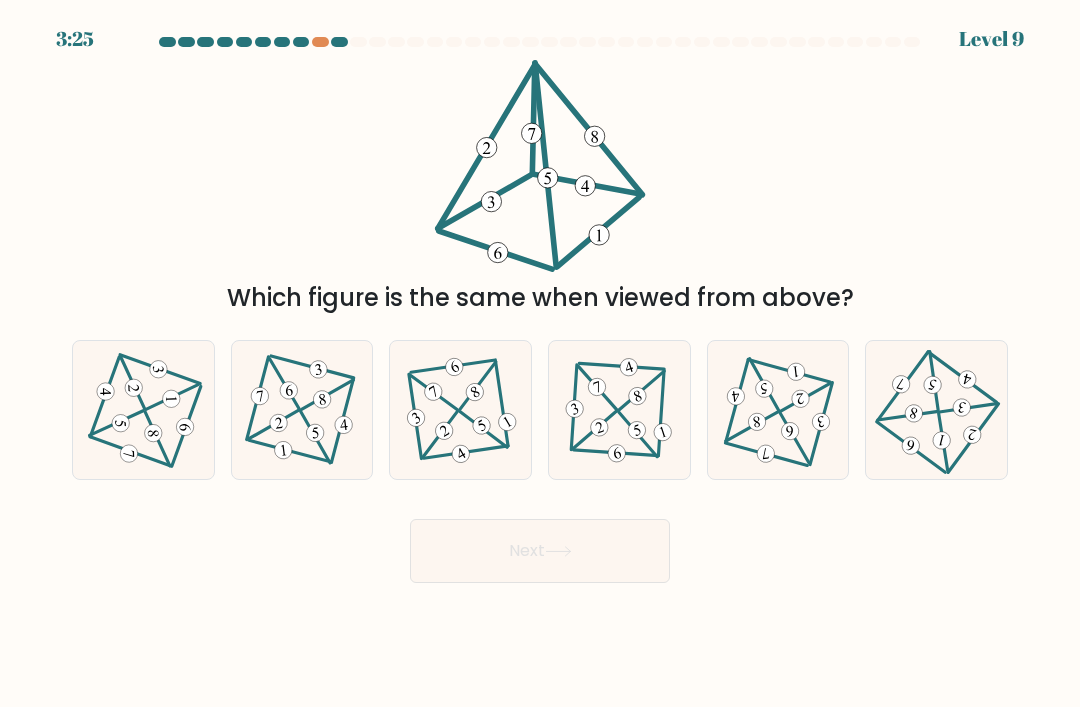 click at bounding box center [482, 426] 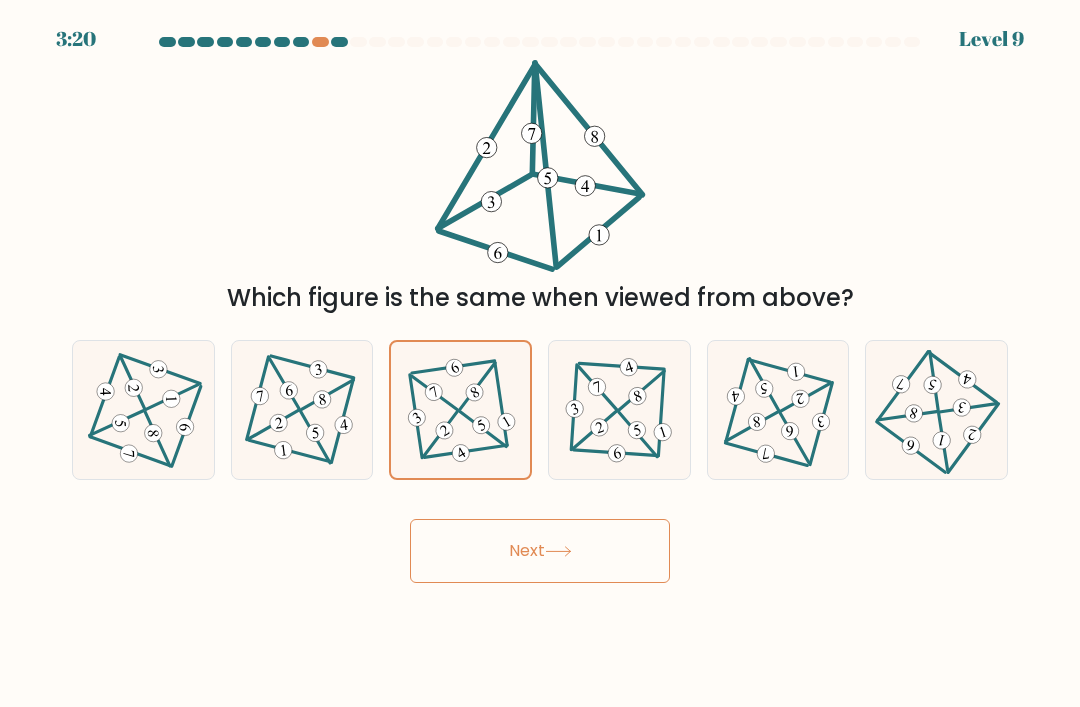 click at bounding box center [637, 430] 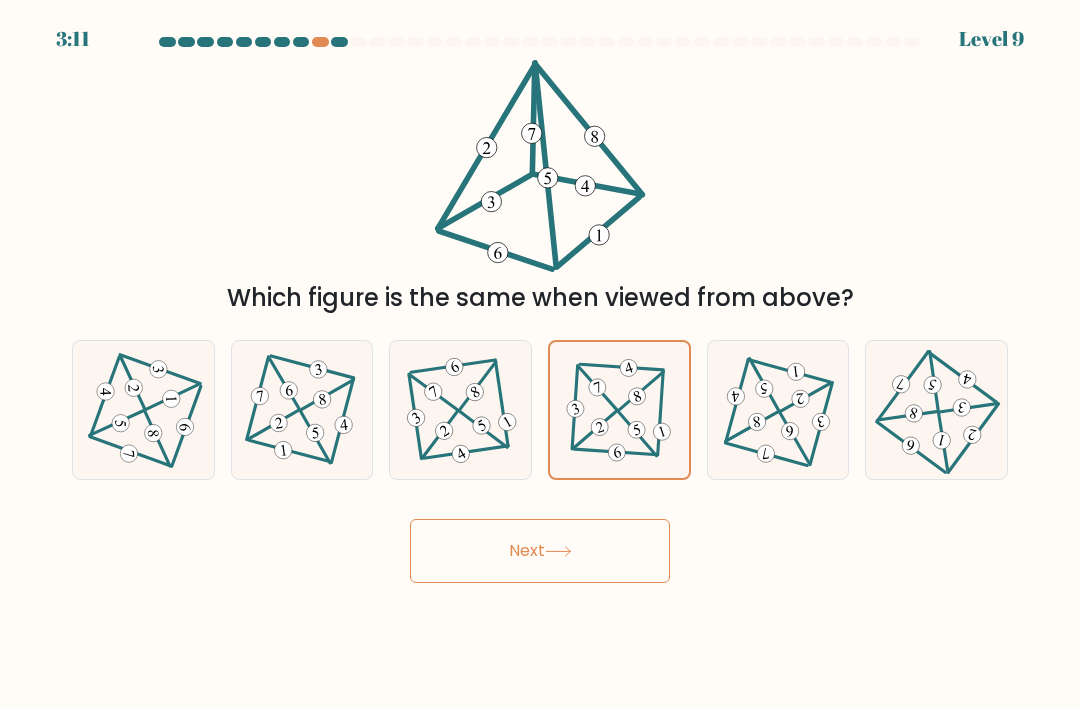 click on "Next" at bounding box center (540, 551) 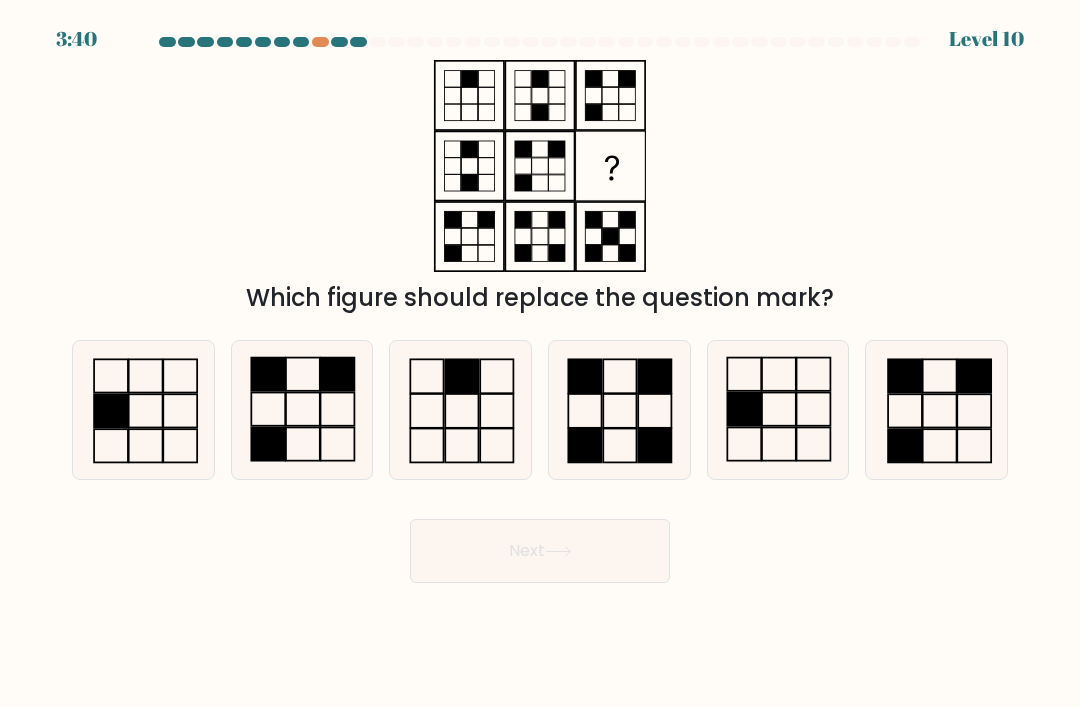 click at bounding box center [655, 446] 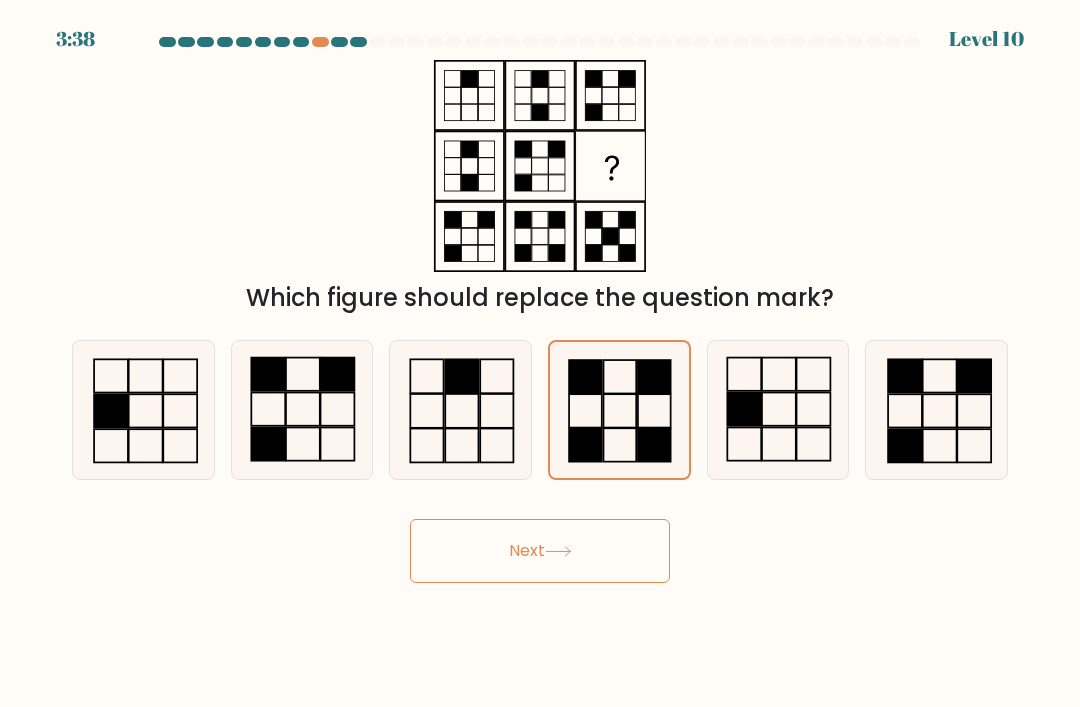 click on "Next" at bounding box center [540, 551] 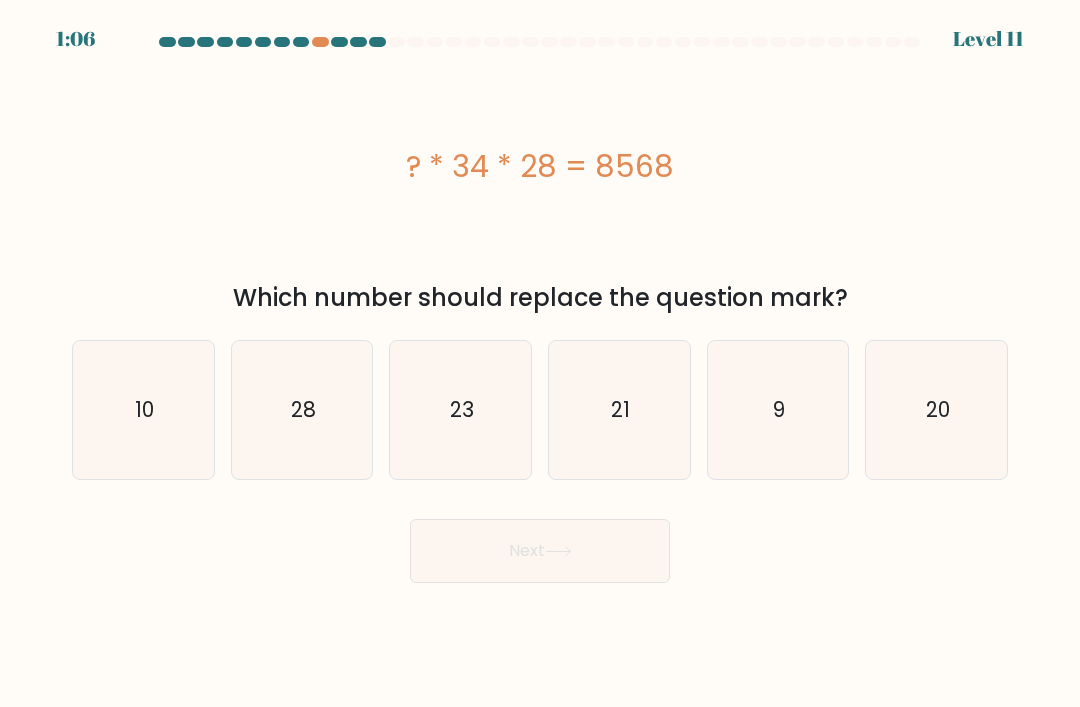 click on "23" at bounding box center (461, 410) 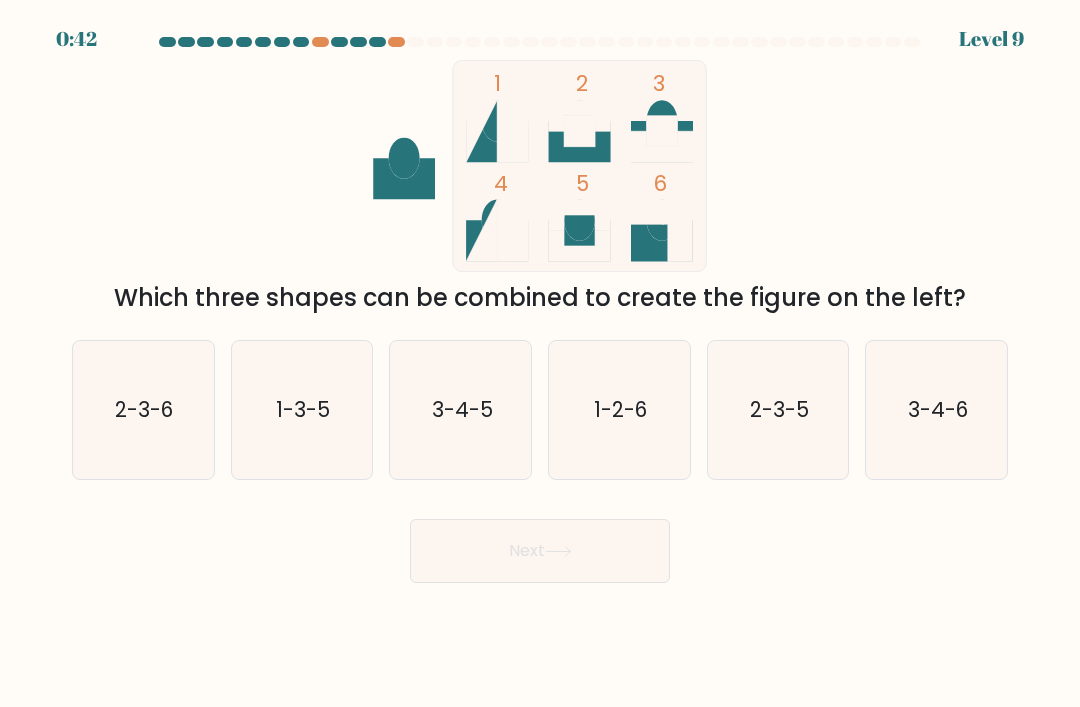 click on "0:42
Level 9" at bounding box center [540, 27] 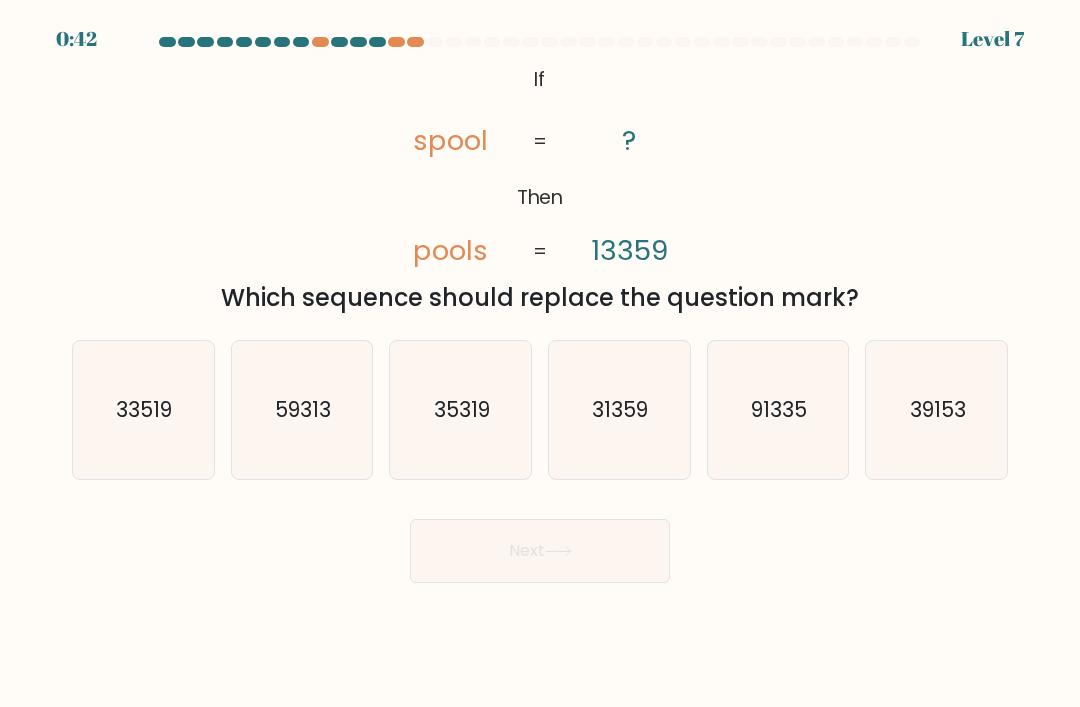click at bounding box center (540, 46) 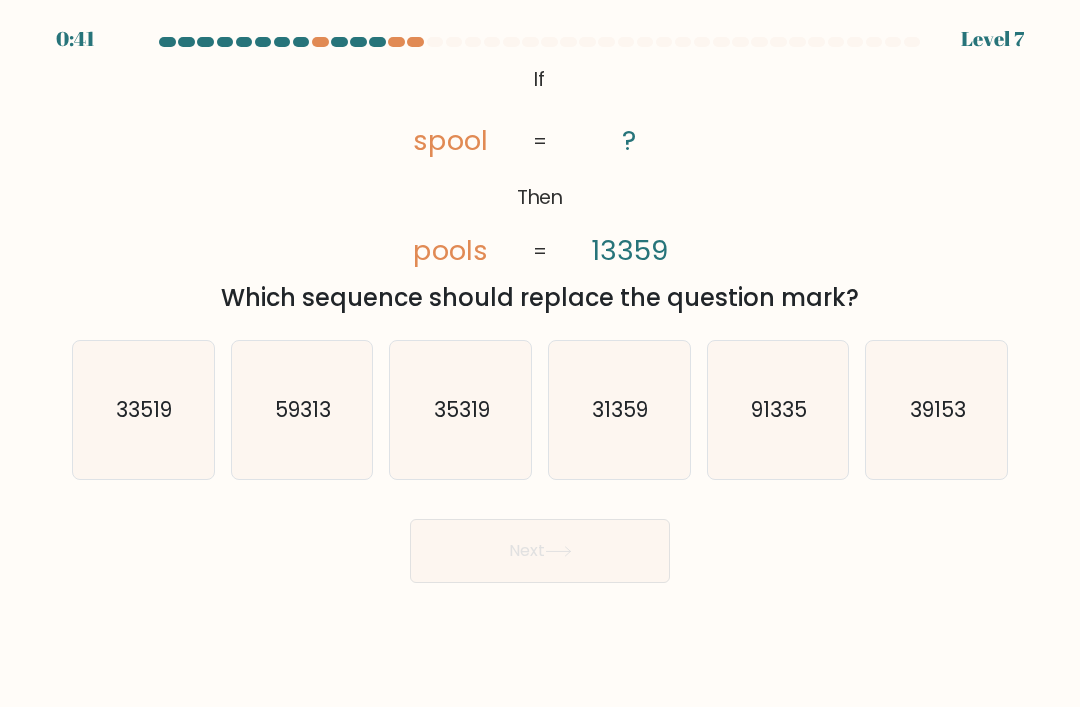 click at bounding box center [540, 46] 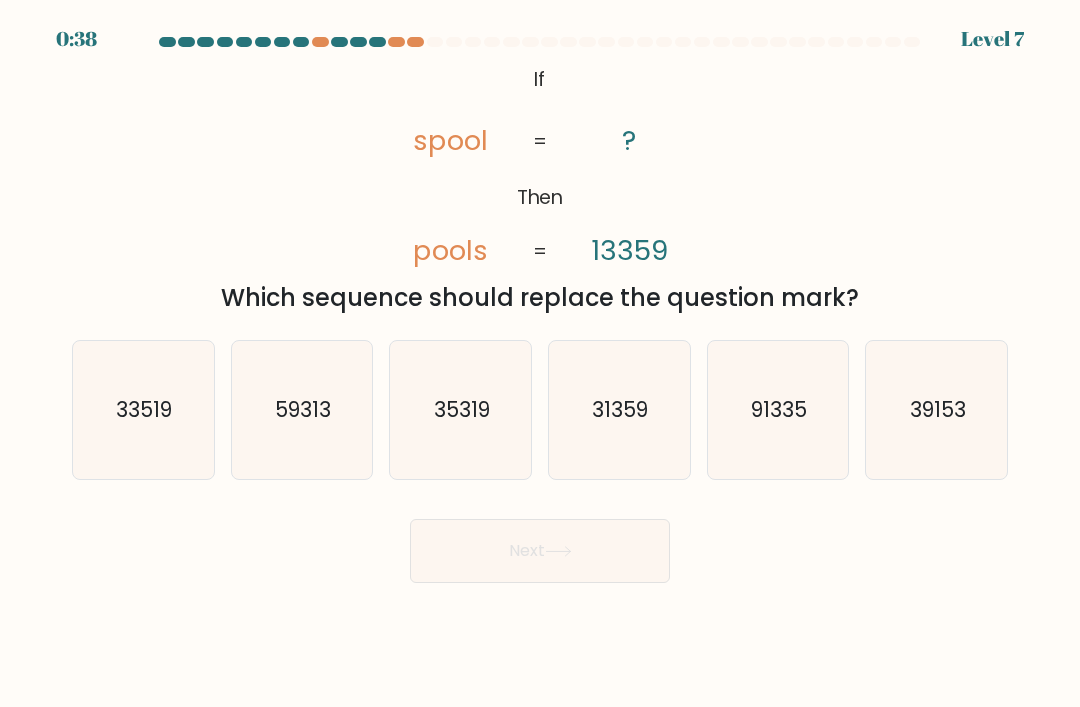 scroll, scrollTop: 0, scrollLeft: 0, axis: both 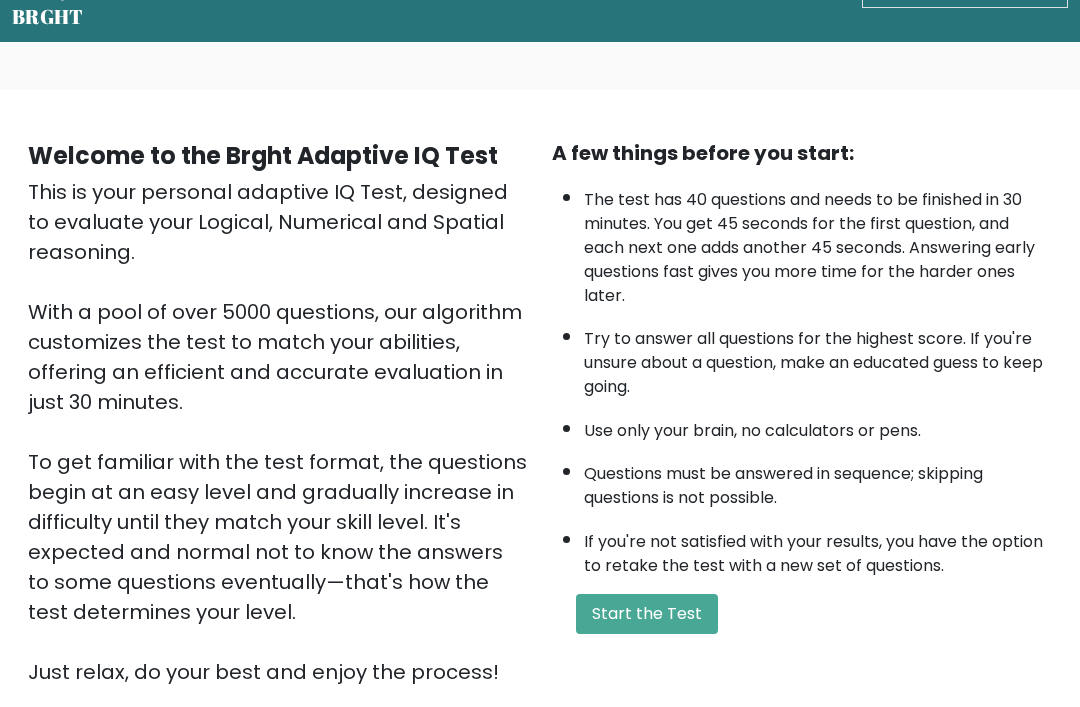 click on "Start the Test" at bounding box center (647, 614) 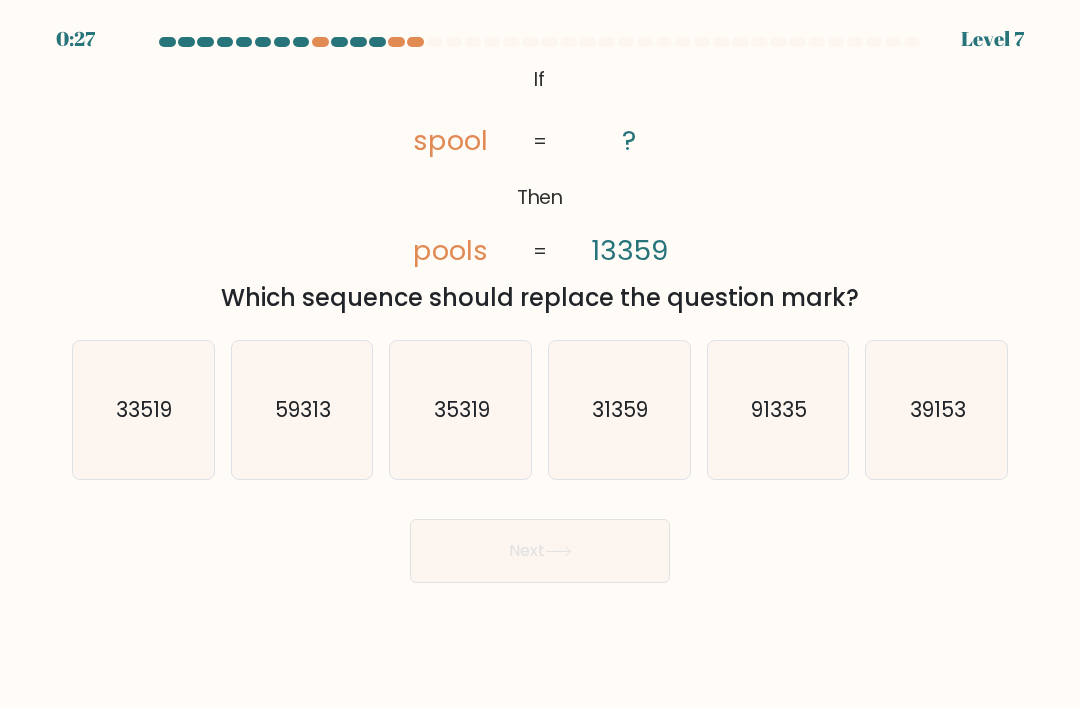 scroll, scrollTop: 0, scrollLeft: 0, axis: both 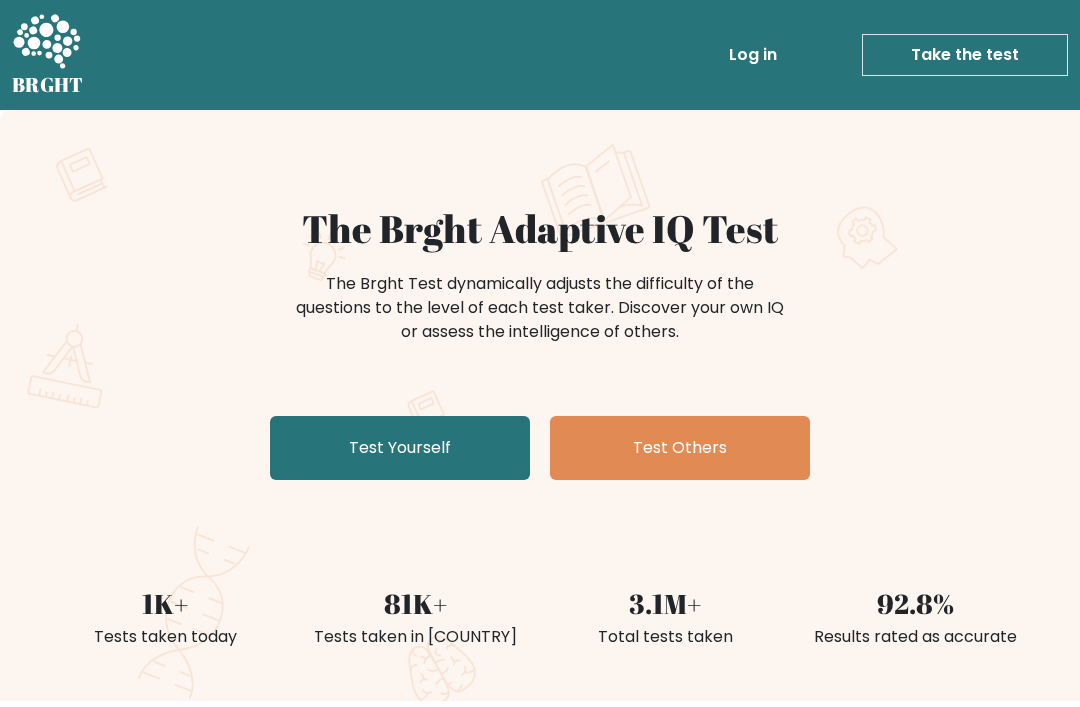 click on "Test Yourself" at bounding box center [400, 448] 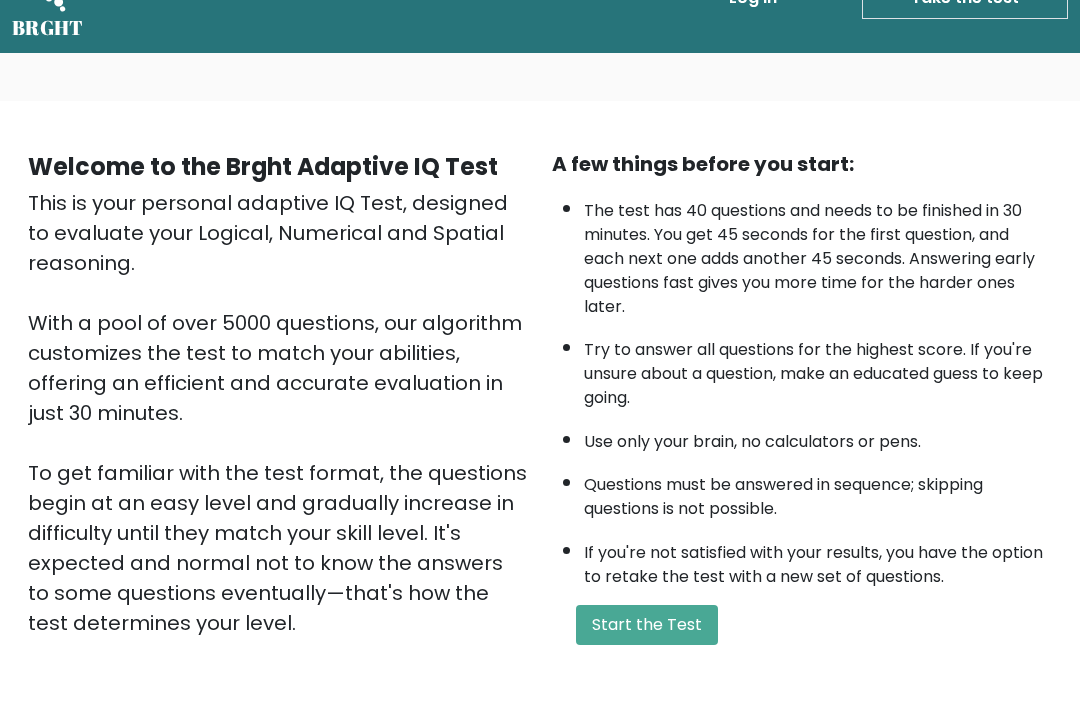 scroll, scrollTop: 82, scrollLeft: 0, axis: vertical 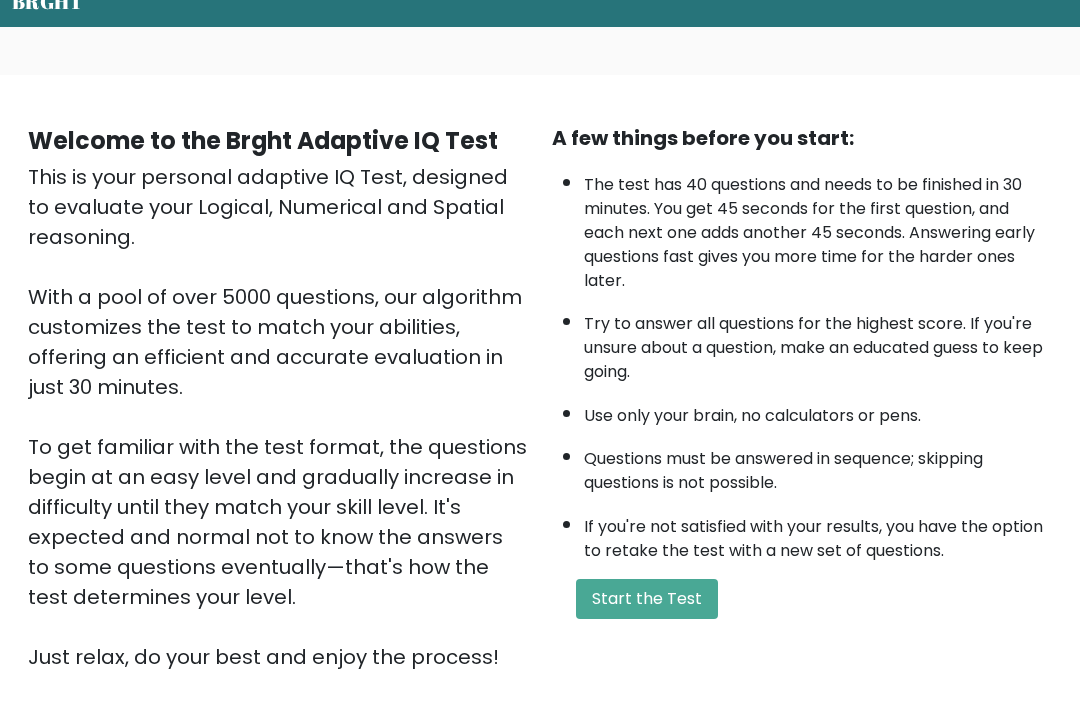 click on "Start the Test" at bounding box center [647, 600] 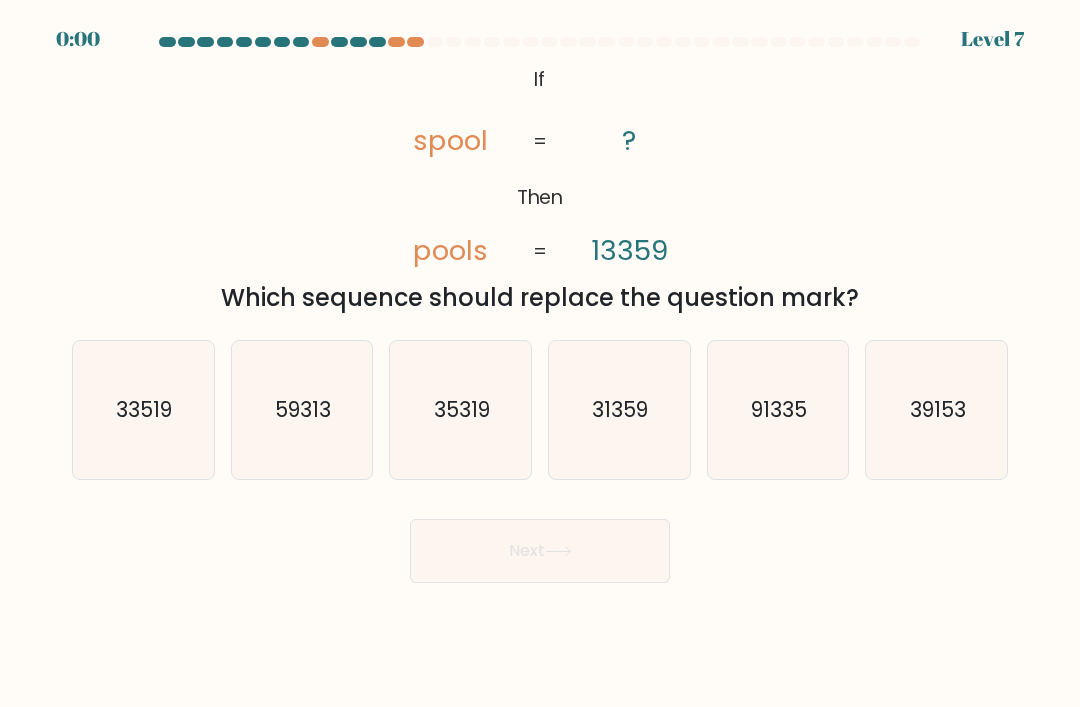 scroll, scrollTop: 0, scrollLeft: 0, axis: both 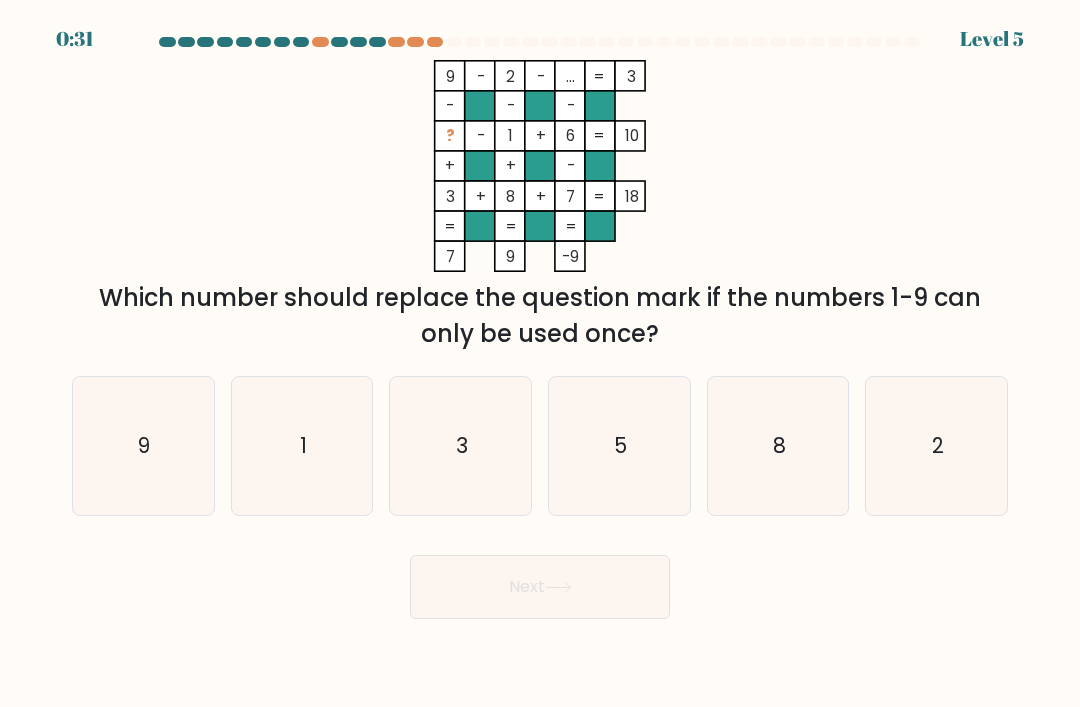 click on "5" at bounding box center [619, 446] 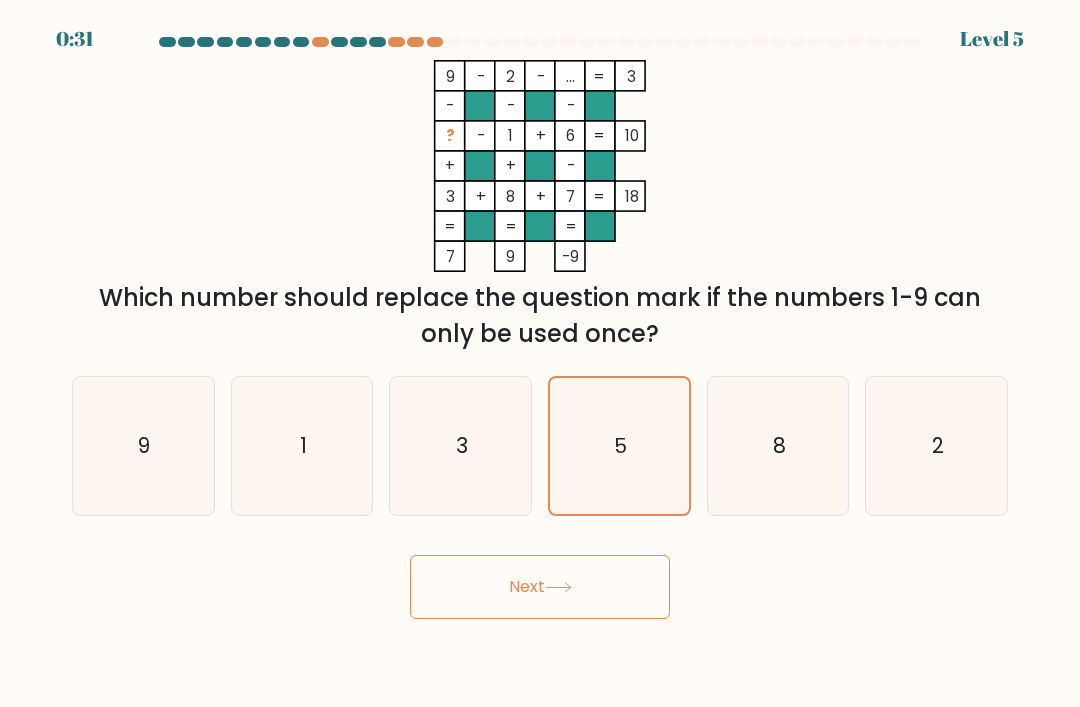 click on "Next" at bounding box center [540, 587] 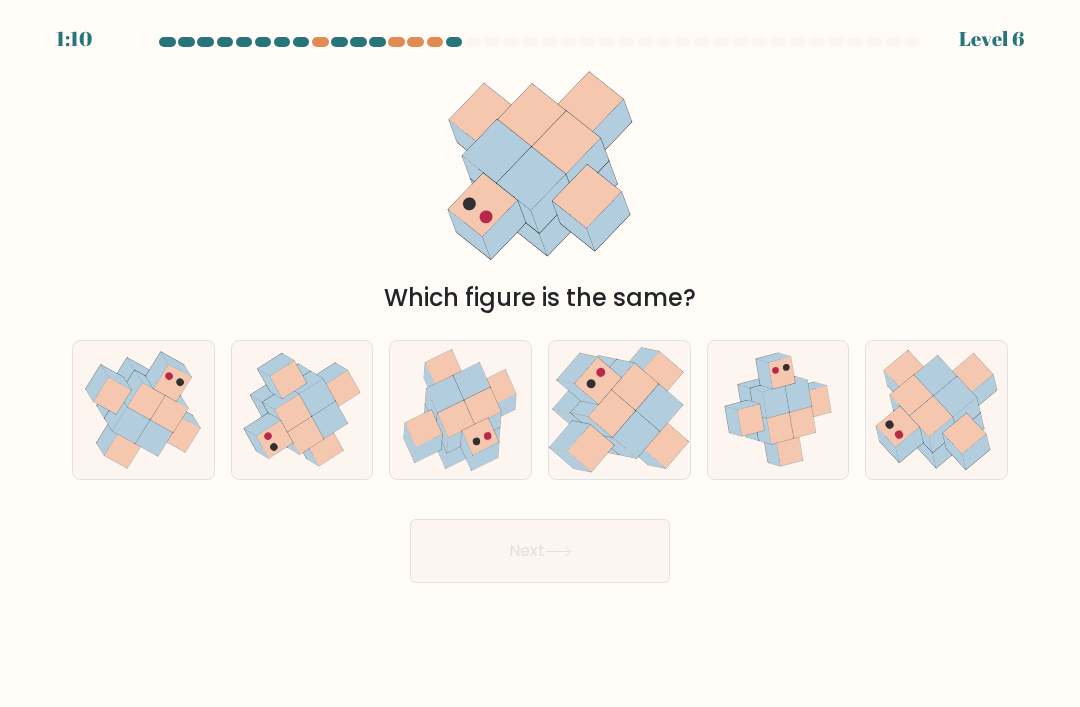 click at bounding box center [778, 410] 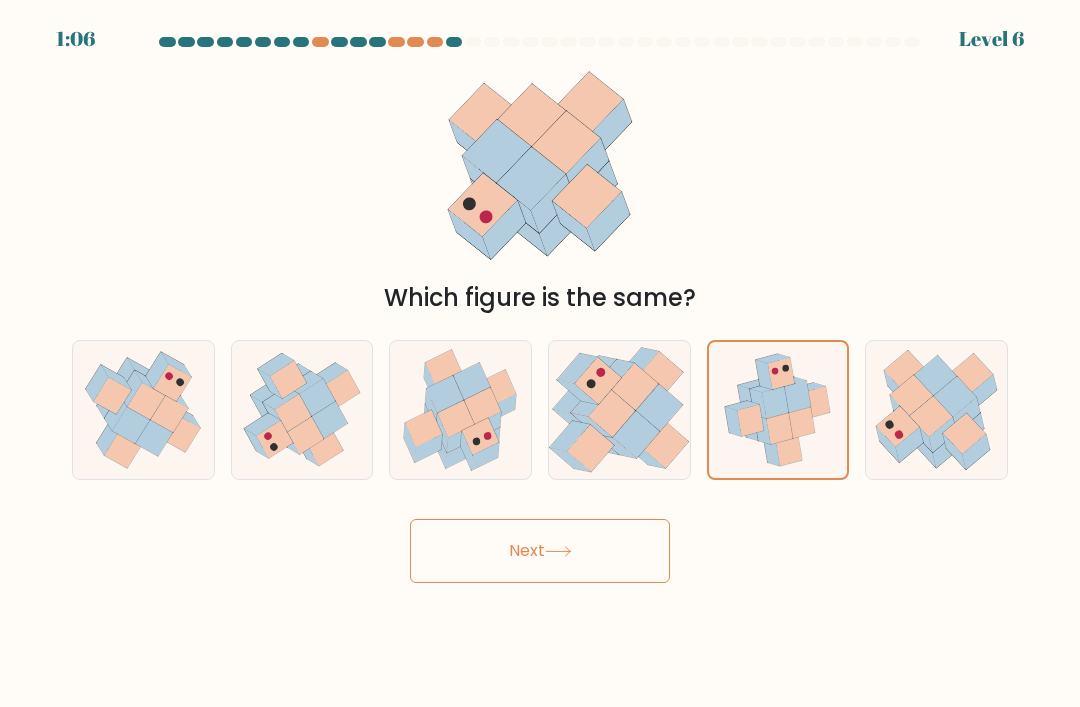 click on "Next" at bounding box center [540, 551] 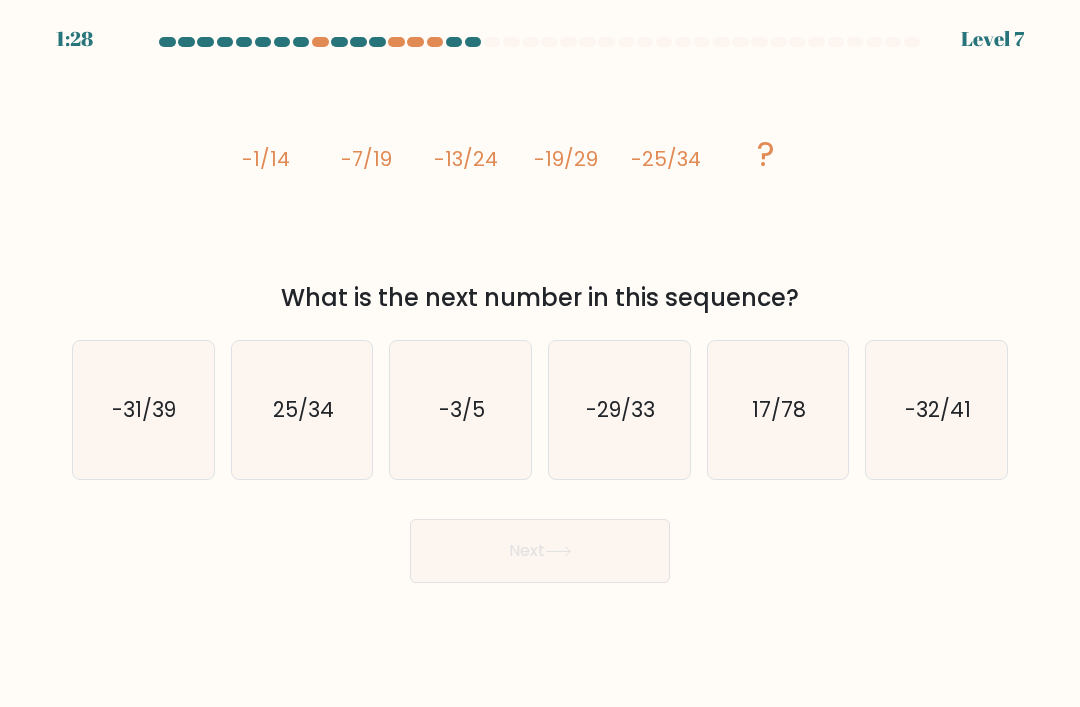 click on "-31/39" at bounding box center [145, 409] 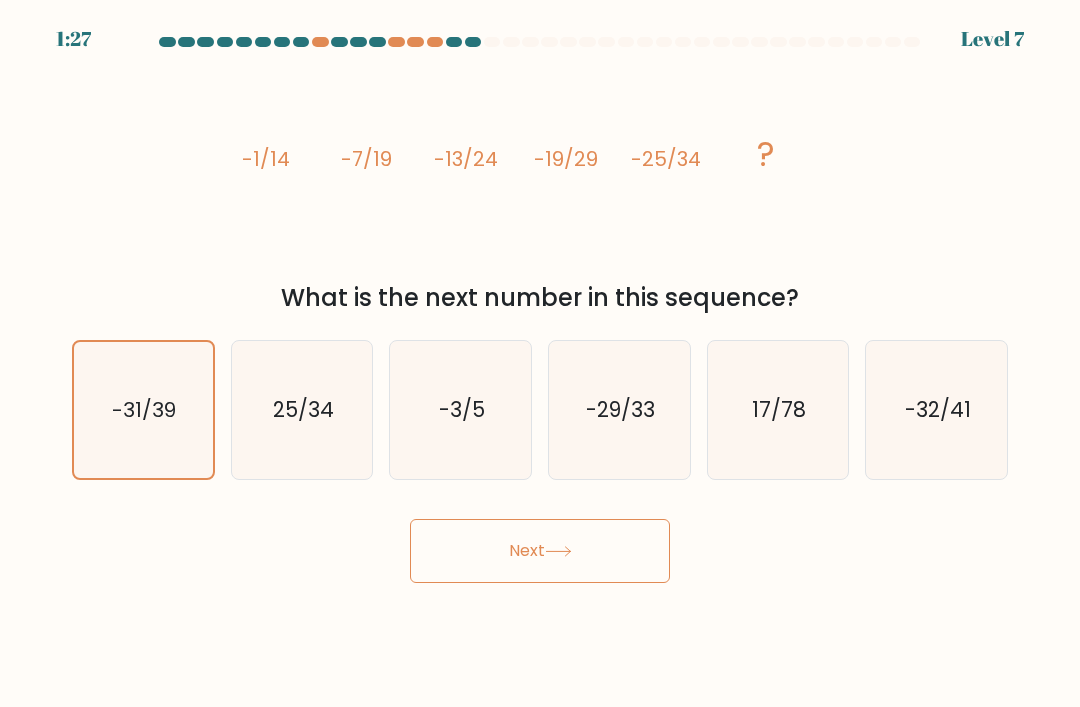 click at bounding box center [558, 551] 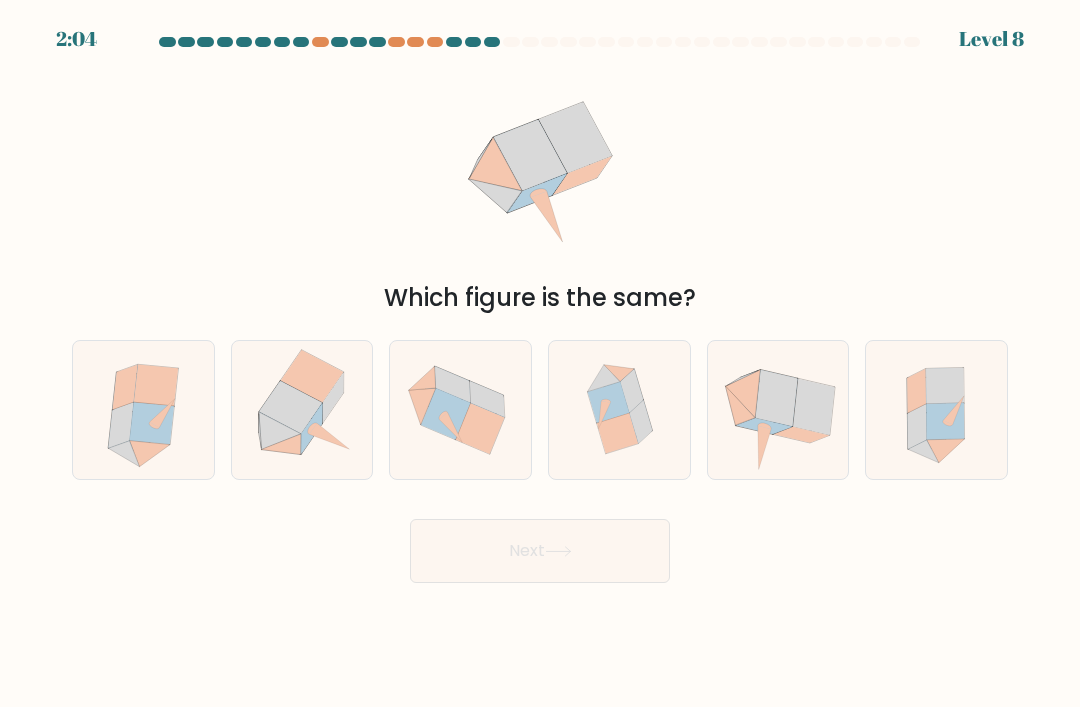 click at bounding box center [631, 391] 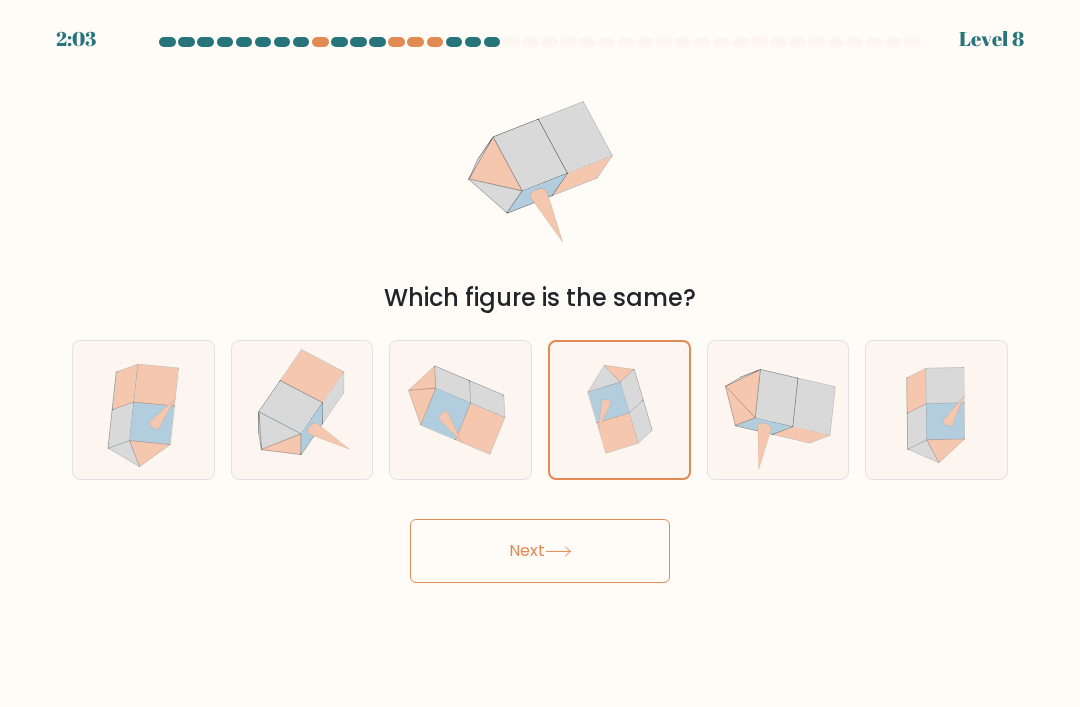 click on "Next" at bounding box center (540, 551) 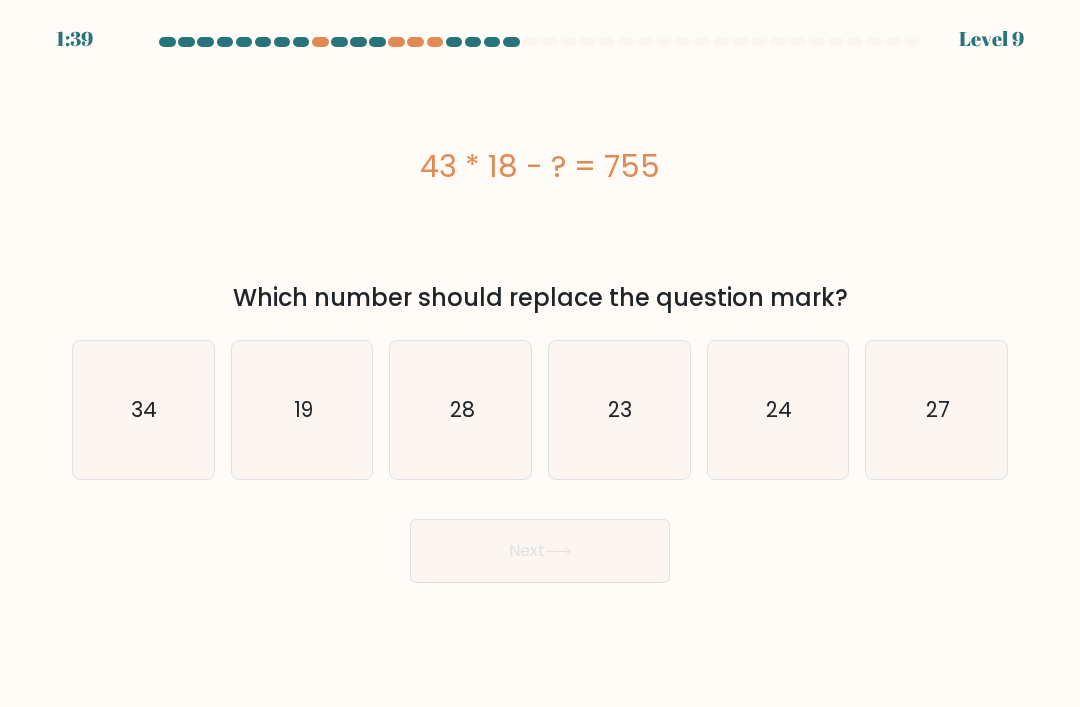click on "43 * 18 - ? = 755" at bounding box center (540, 166) 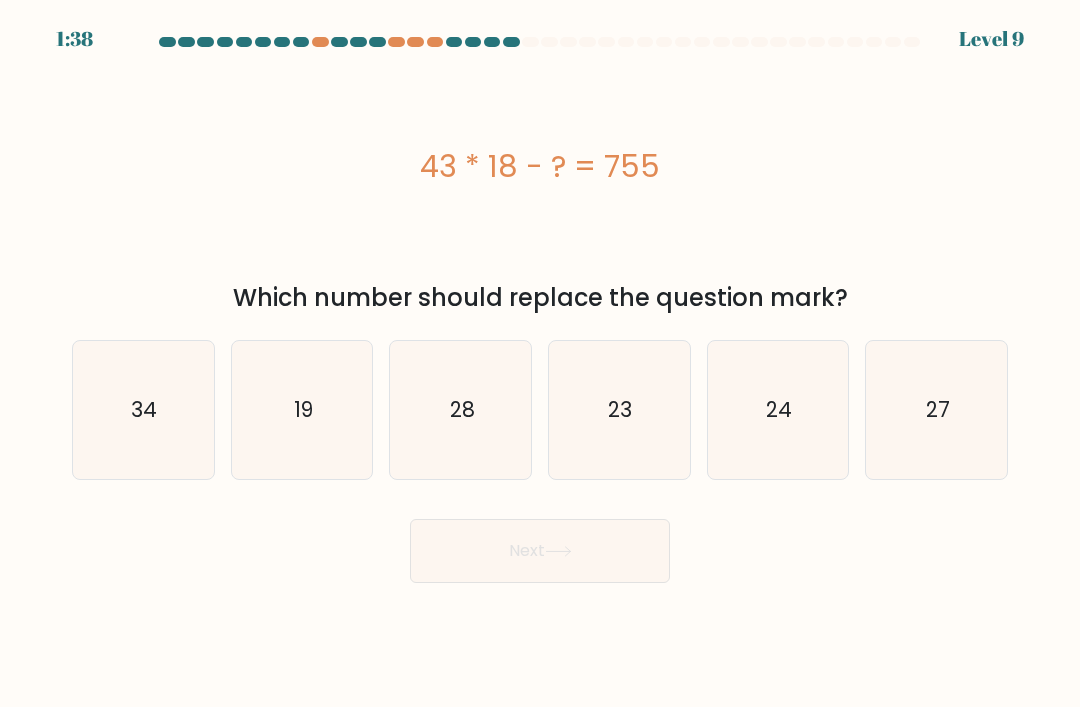 click on "43 * 18 - ? = 755" at bounding box center (540, 166) 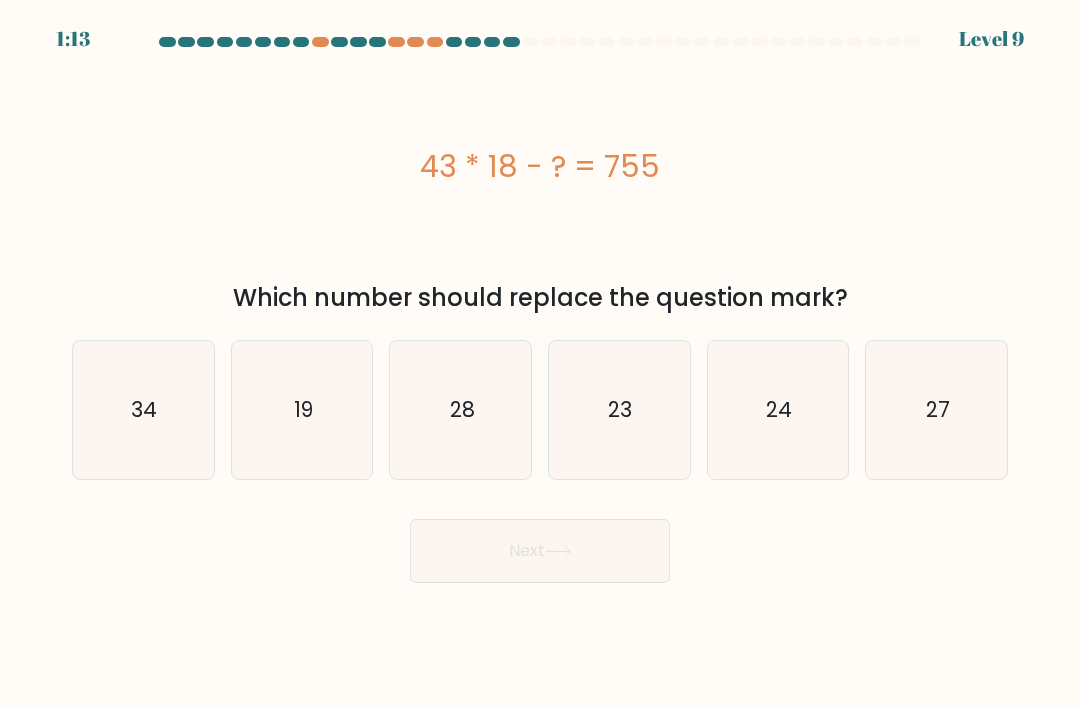 click on "24" at bounding box center (778, 410) 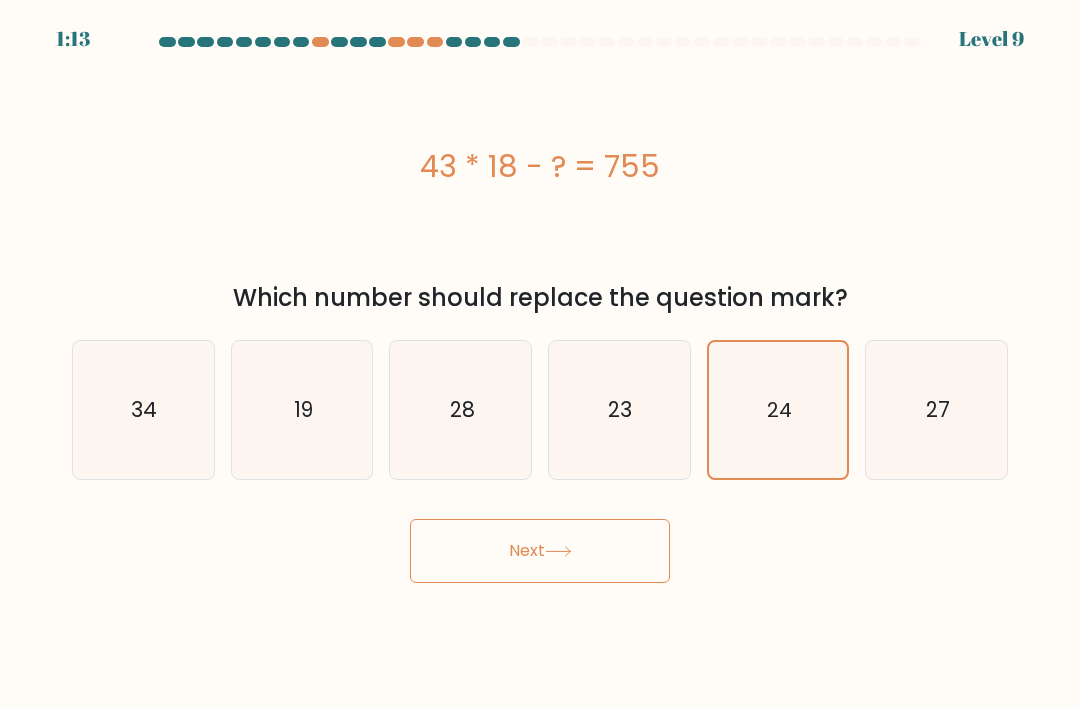 click on "24" at bounding box center [778, 410] 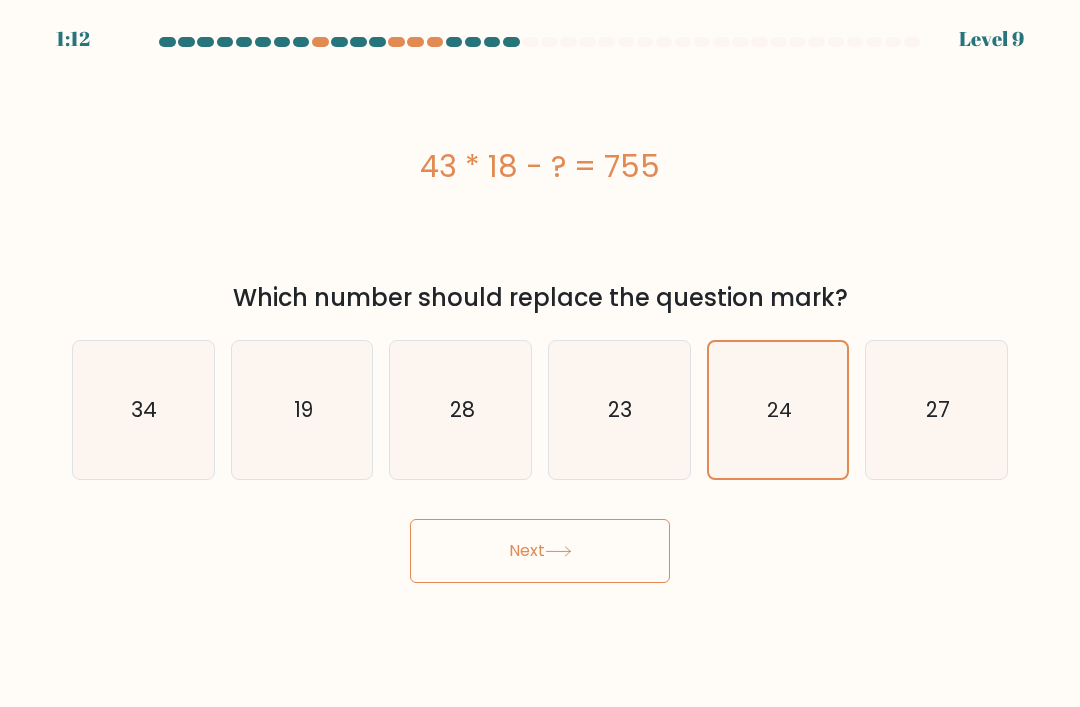 click on "Next" at bounding box center (540, 551) 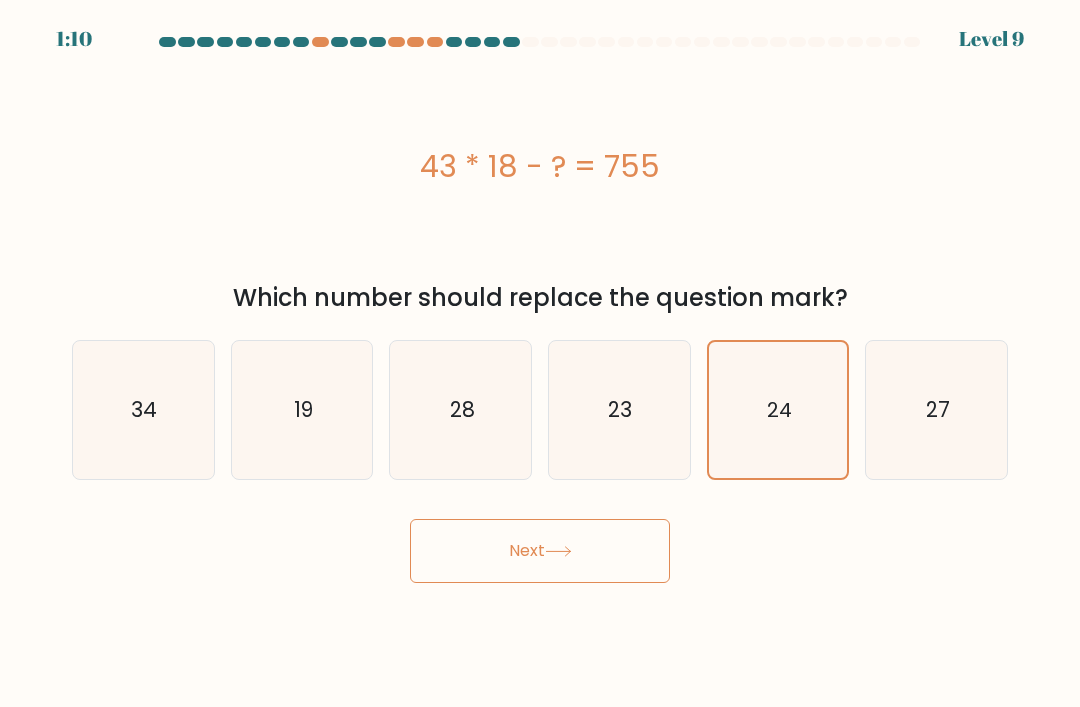 click on "Next" at bounding box center [540, 551] 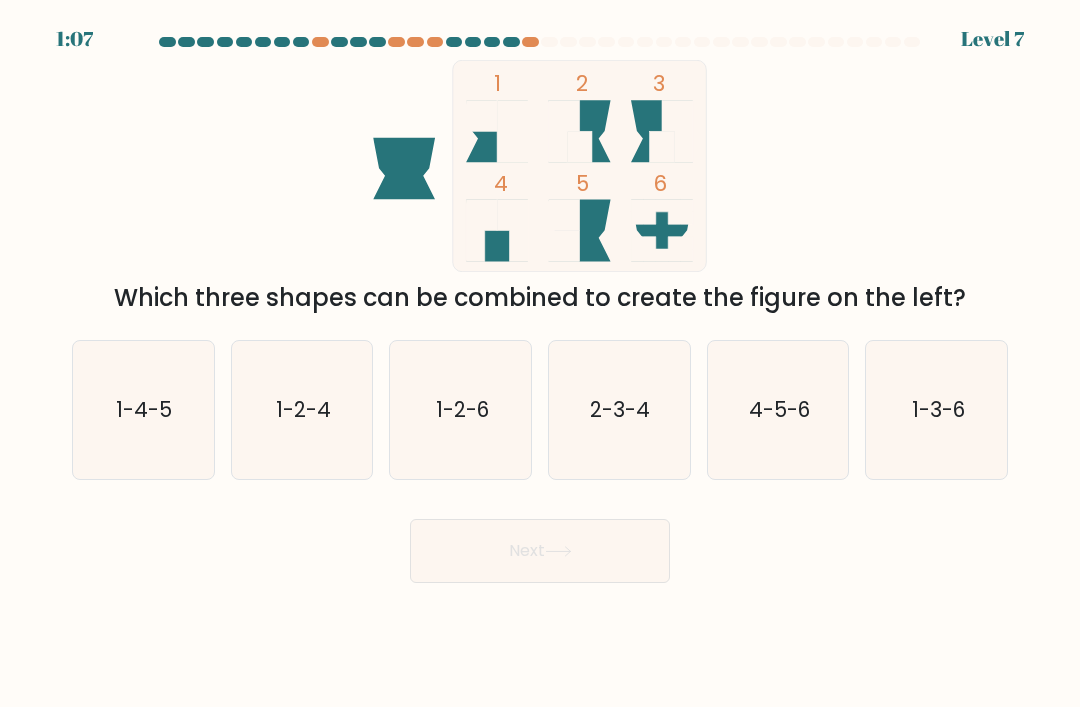 click on "2-3-4" at bounding box center (619, 410) 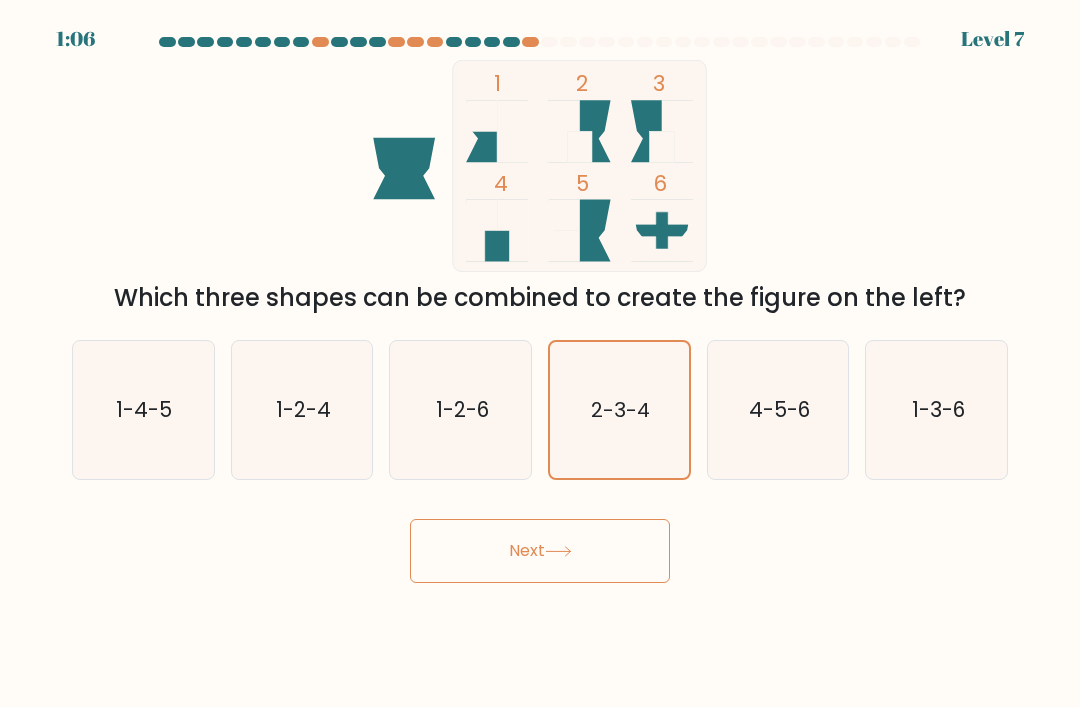 click on "Next" at bounding box center [540, 551] 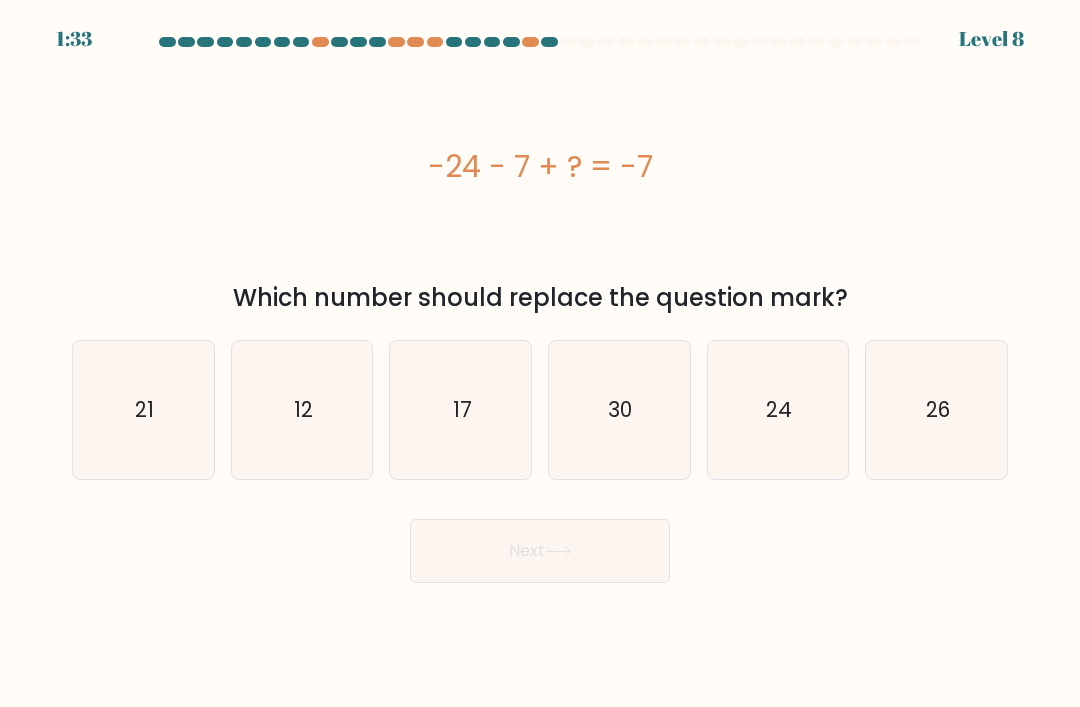 click on "24" at bounding box center [778, 410] 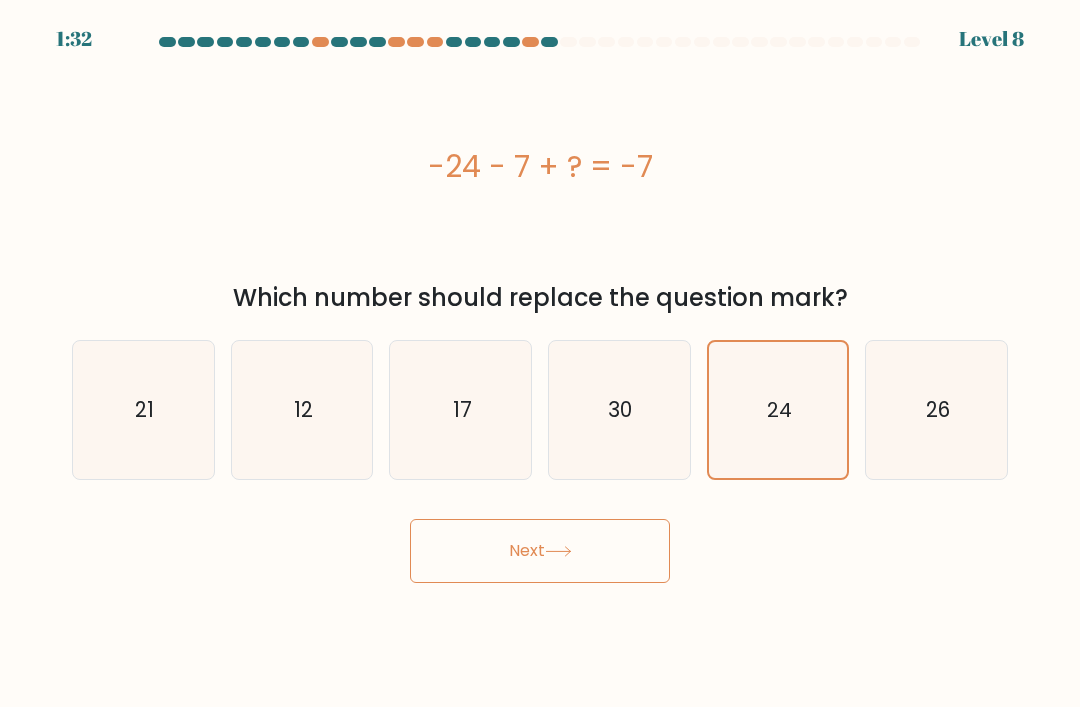 click on "Next" at bounding box center (540, 551) 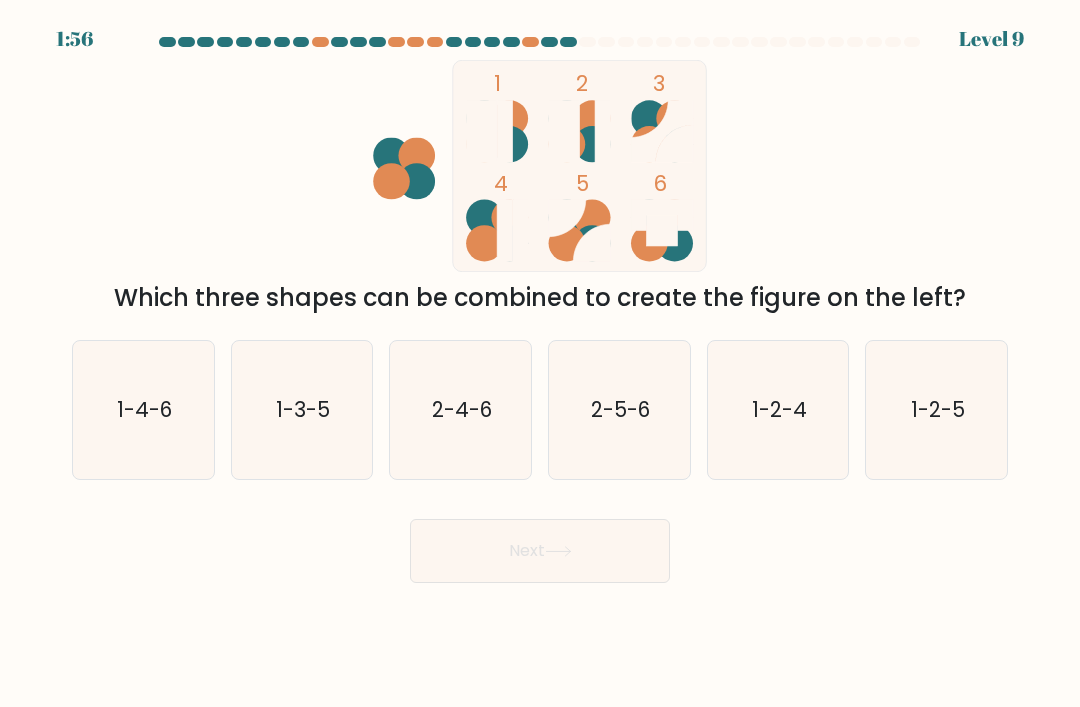 click on "1-2-4" at bounding box center [778, 410] 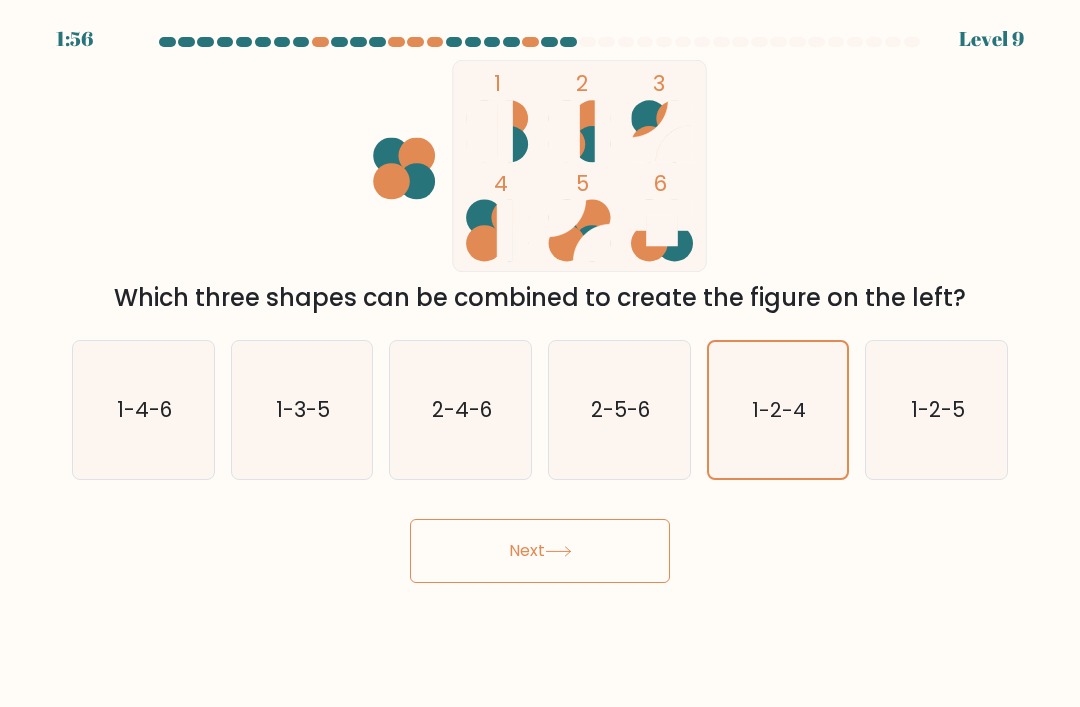 click on "Next" at bounding box center (540, 551) 